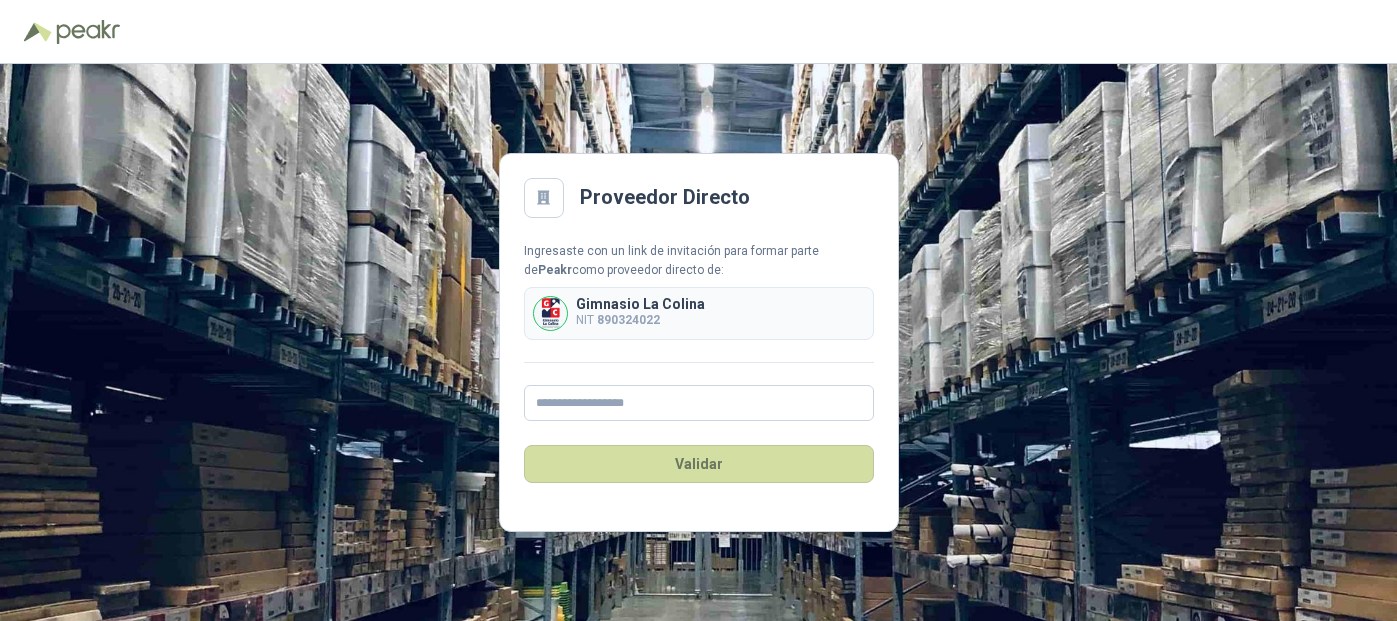 scroll, scrollTop: 0, scrollLeft: 0, axis: both 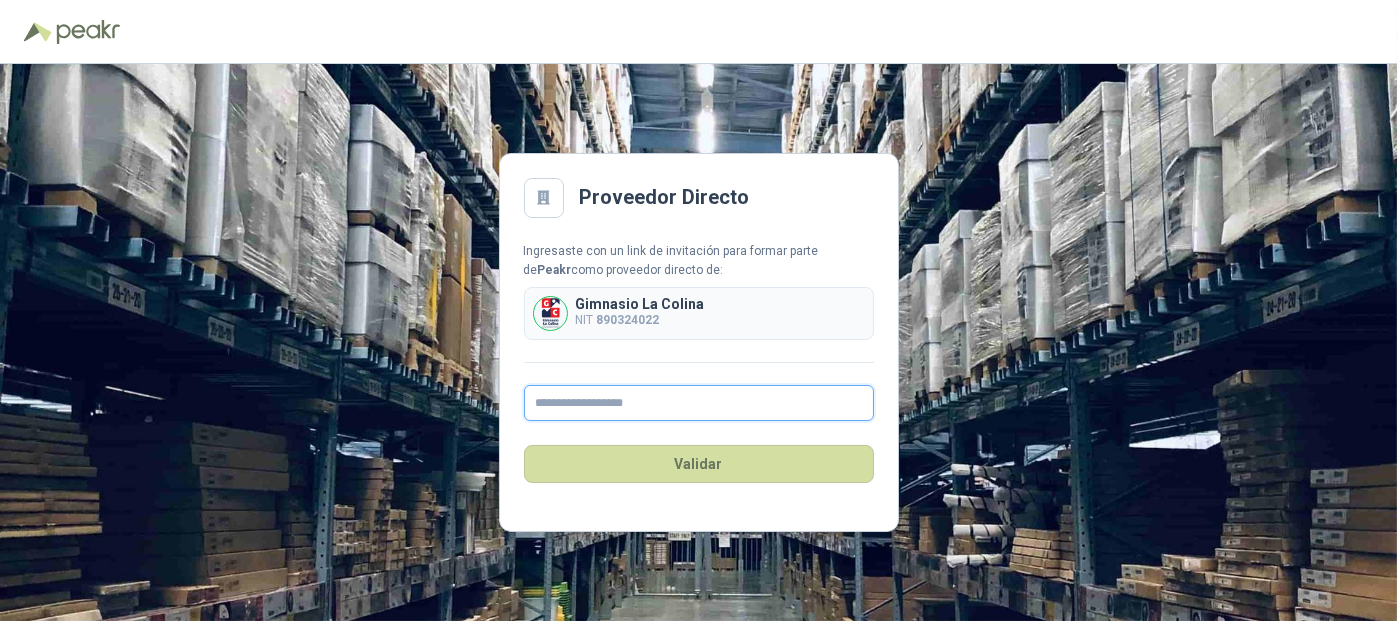 click at bounding box center [699, 403] 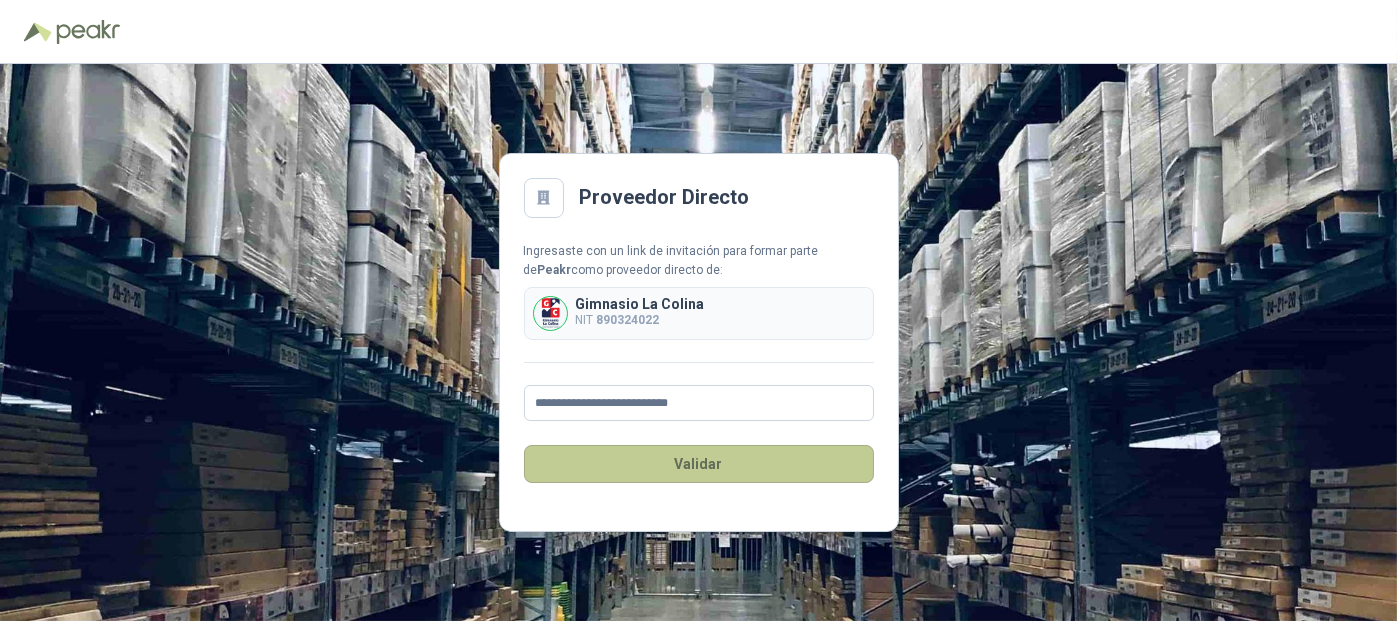 click on "Validar" at bounding box center (699, 464) 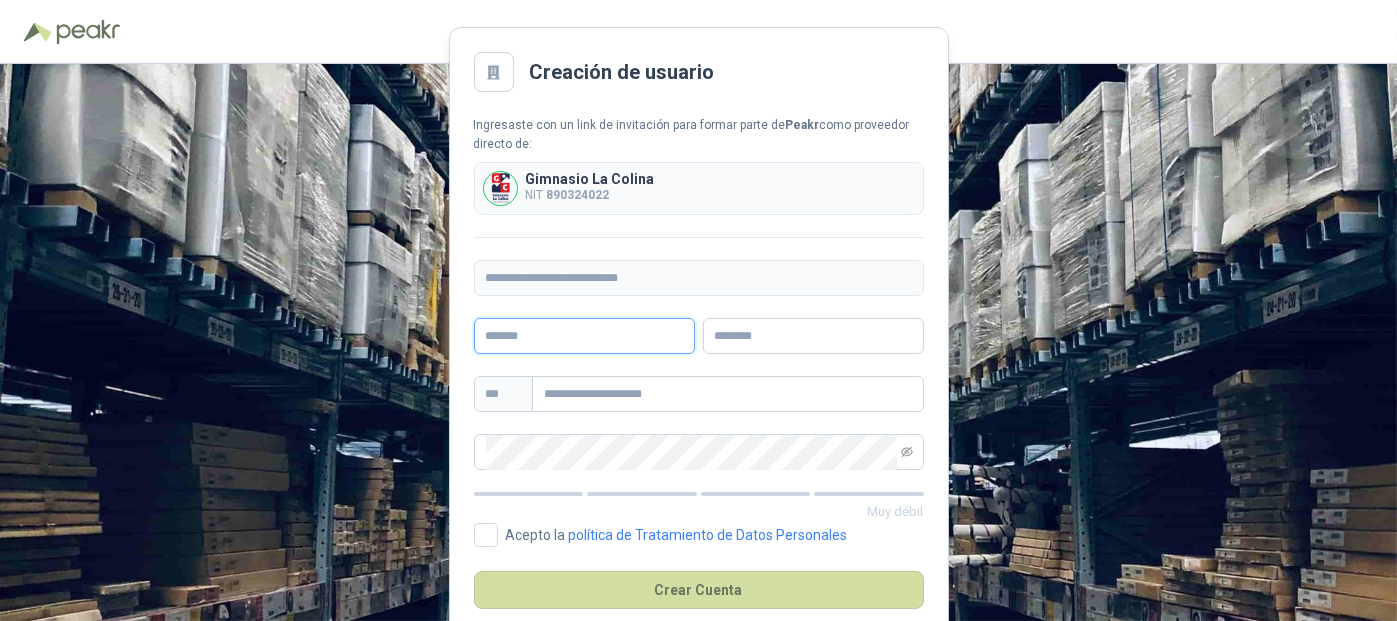 click at bounding box center [584, 336] 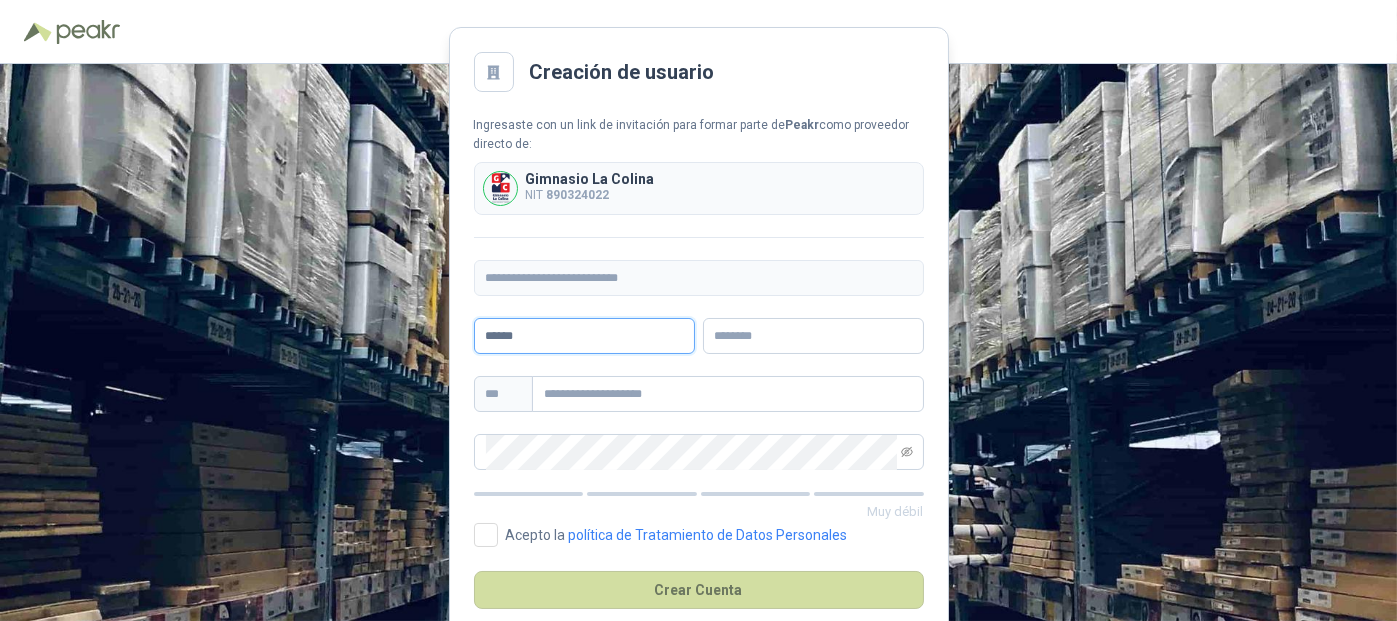 type on "******" 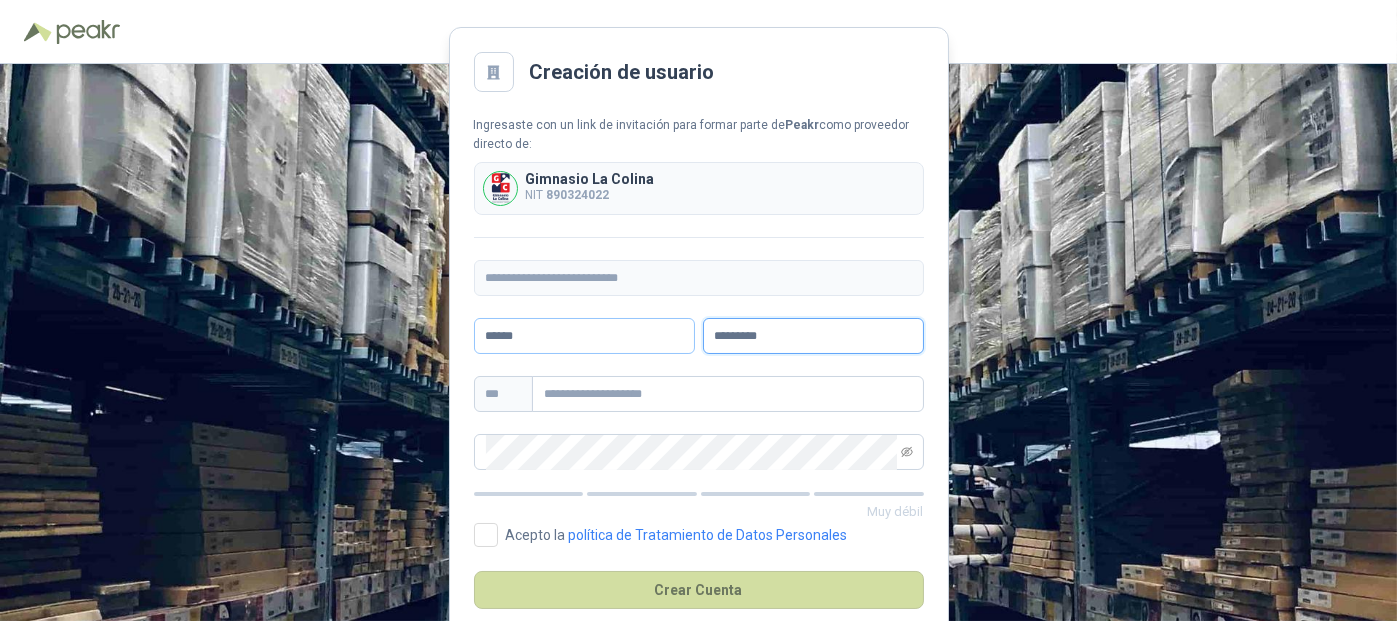 type on "*********" 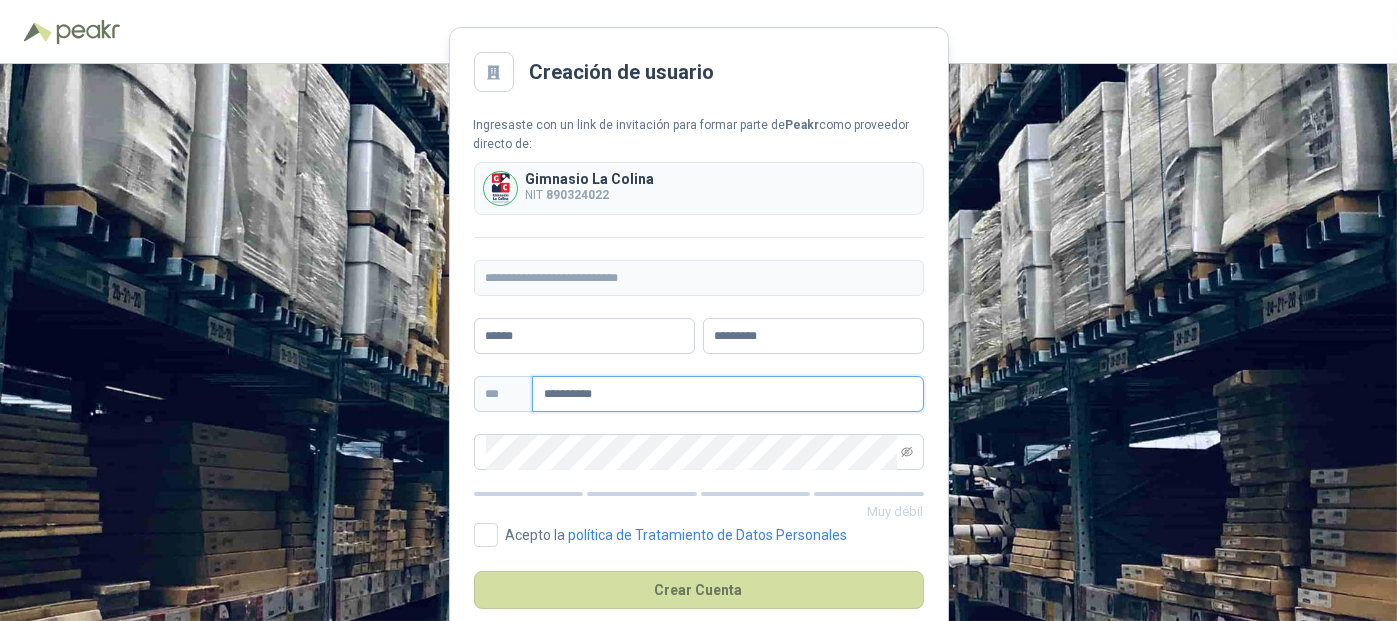 type on "**********" 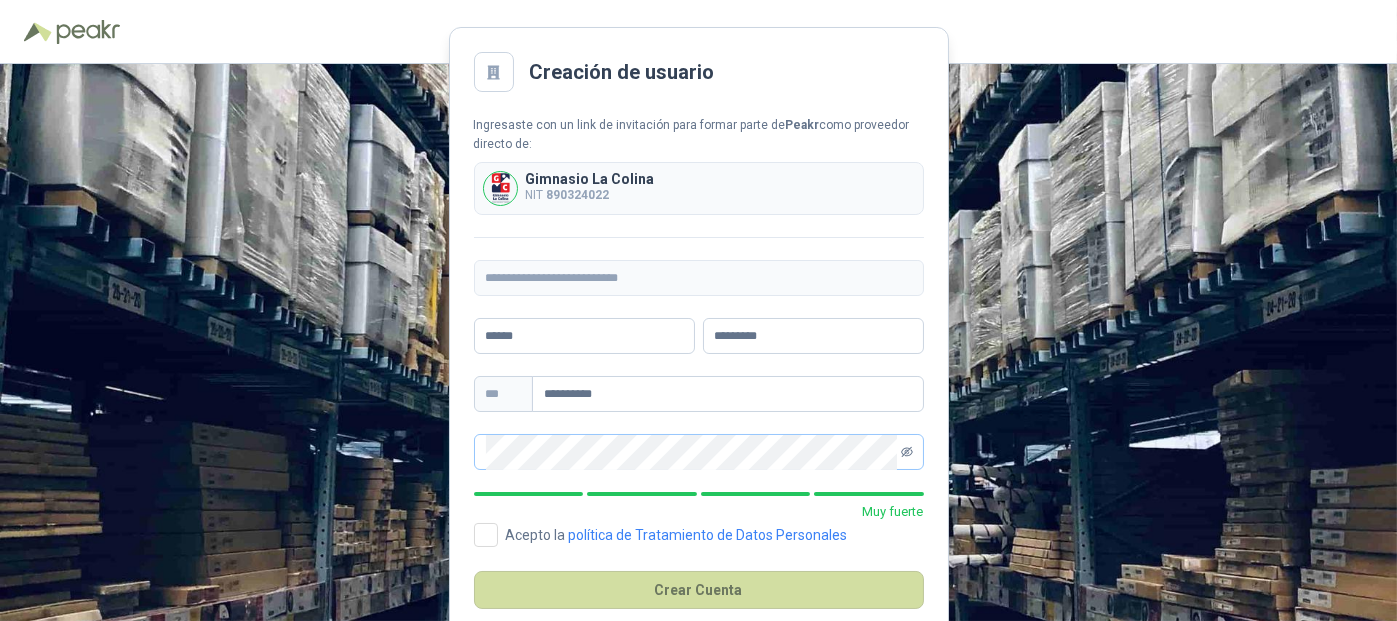 click at bounding box center (699, 452) 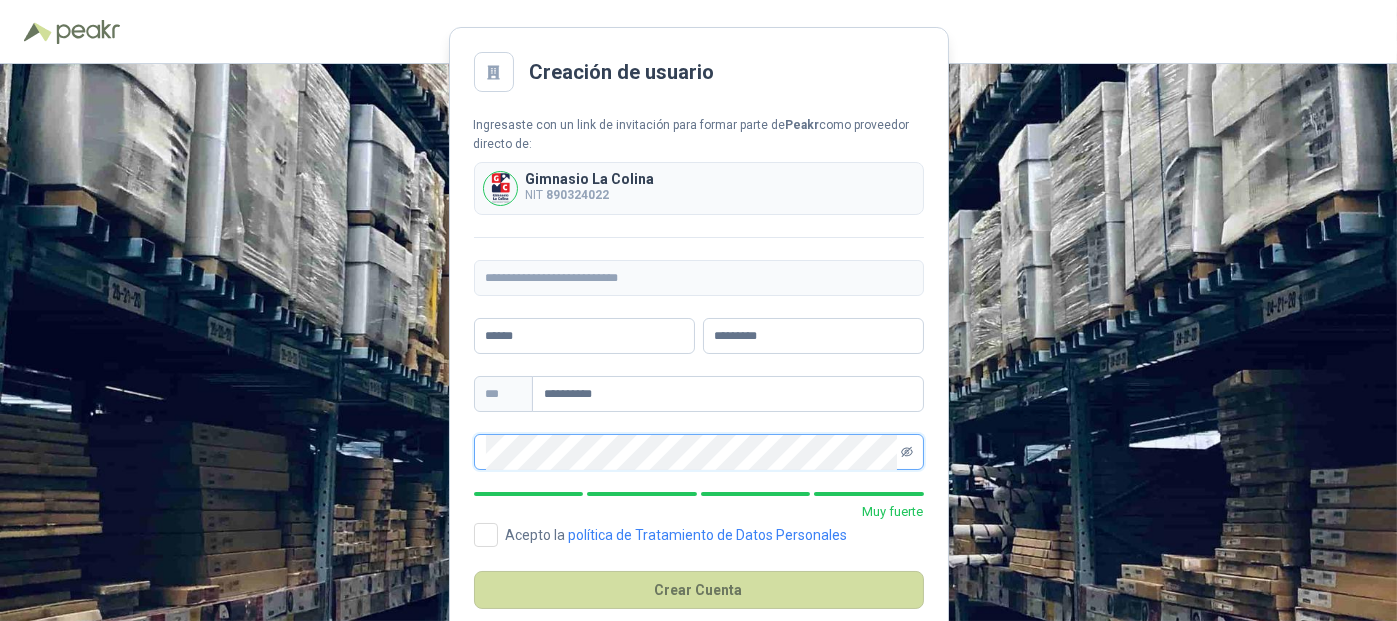 click 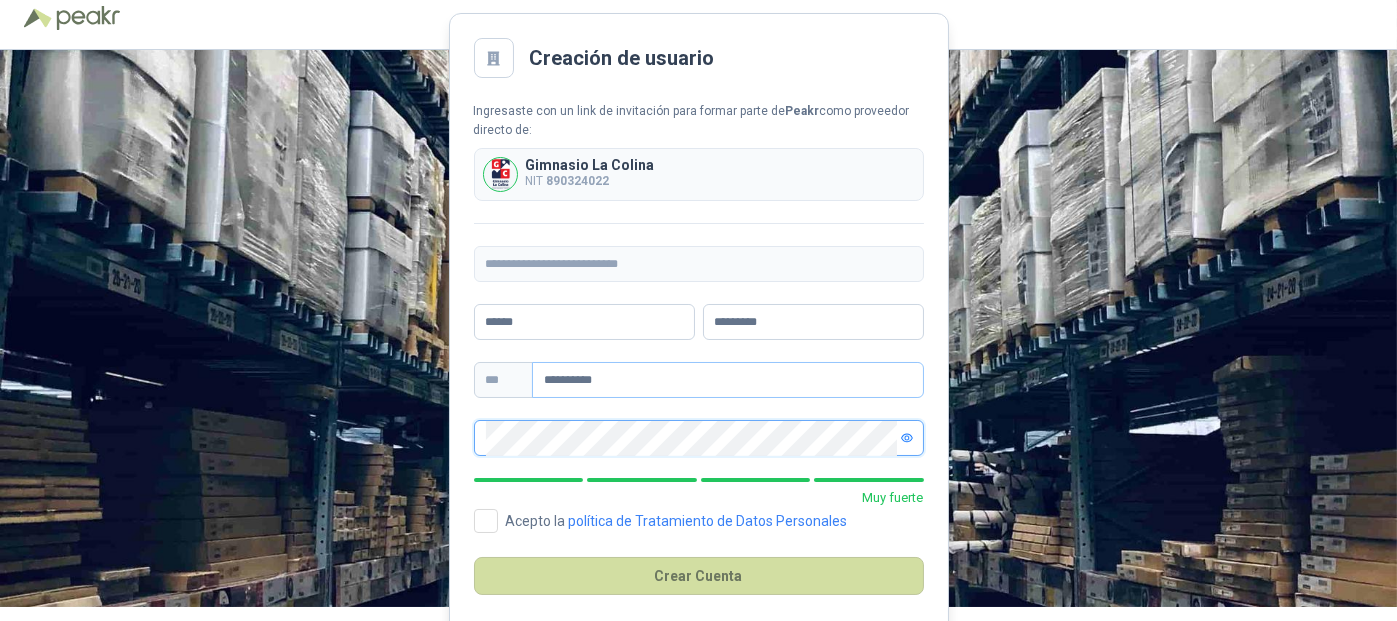 scroll, scrollTop: 35, scrollLeft: 0, axis: vertical 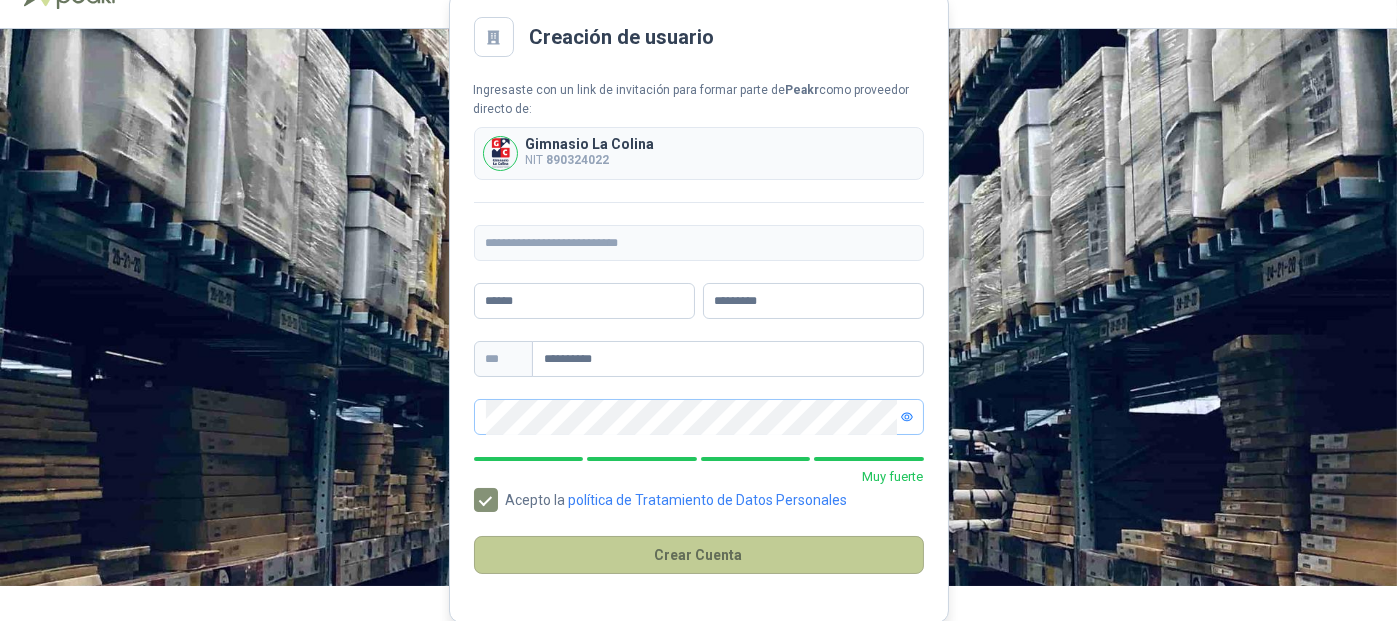 click on "Crear Cuenta" at bounding box center (699, 555) 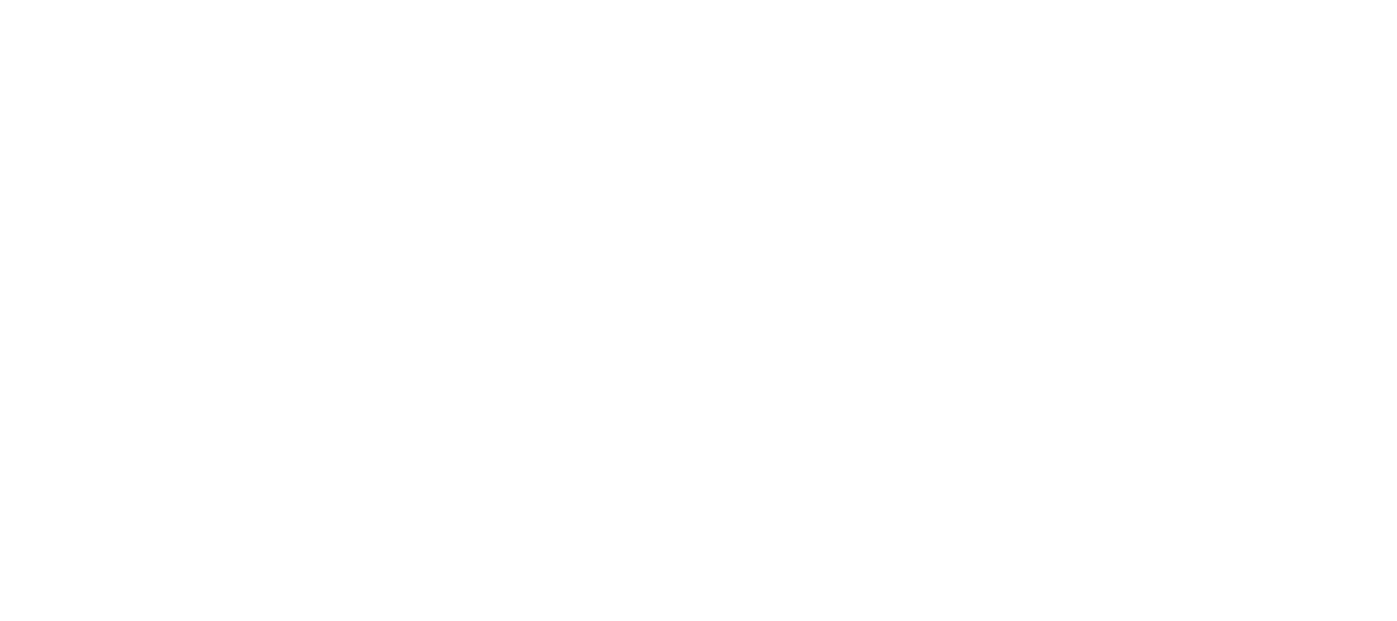 scroll, scrollTop: 0, scrollLeft: 0, axis: both 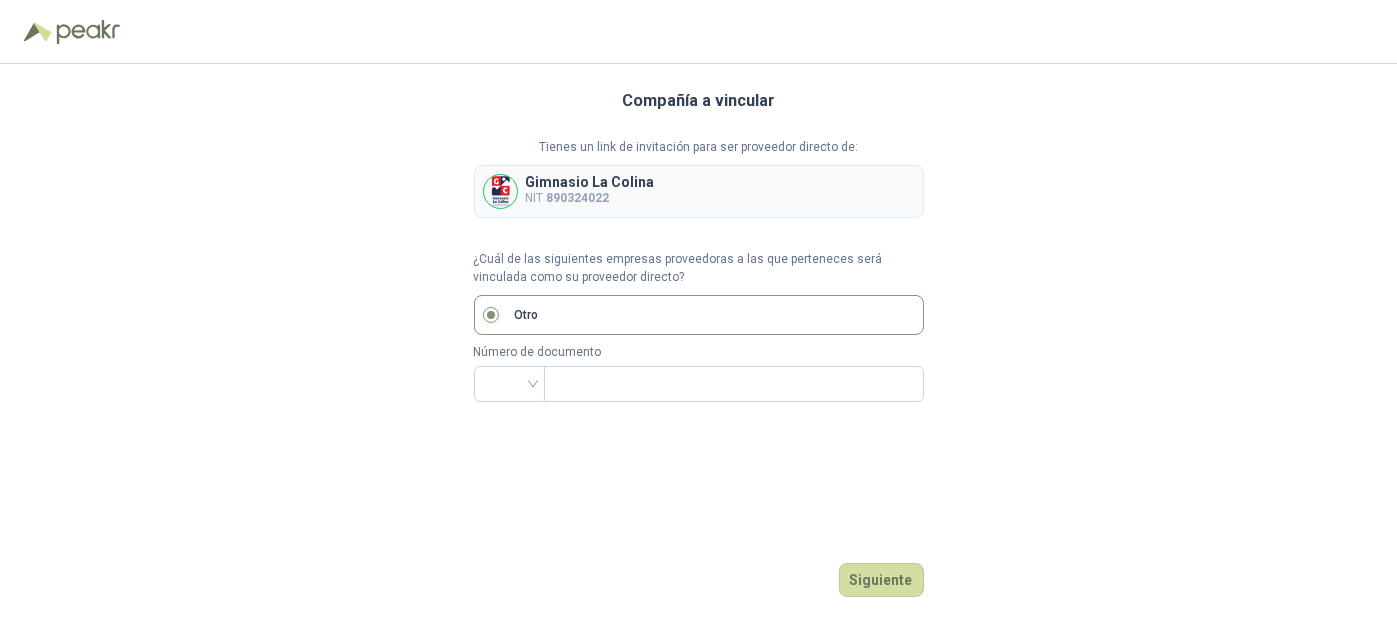 click on "890324022" at bounding box center [578, 198] 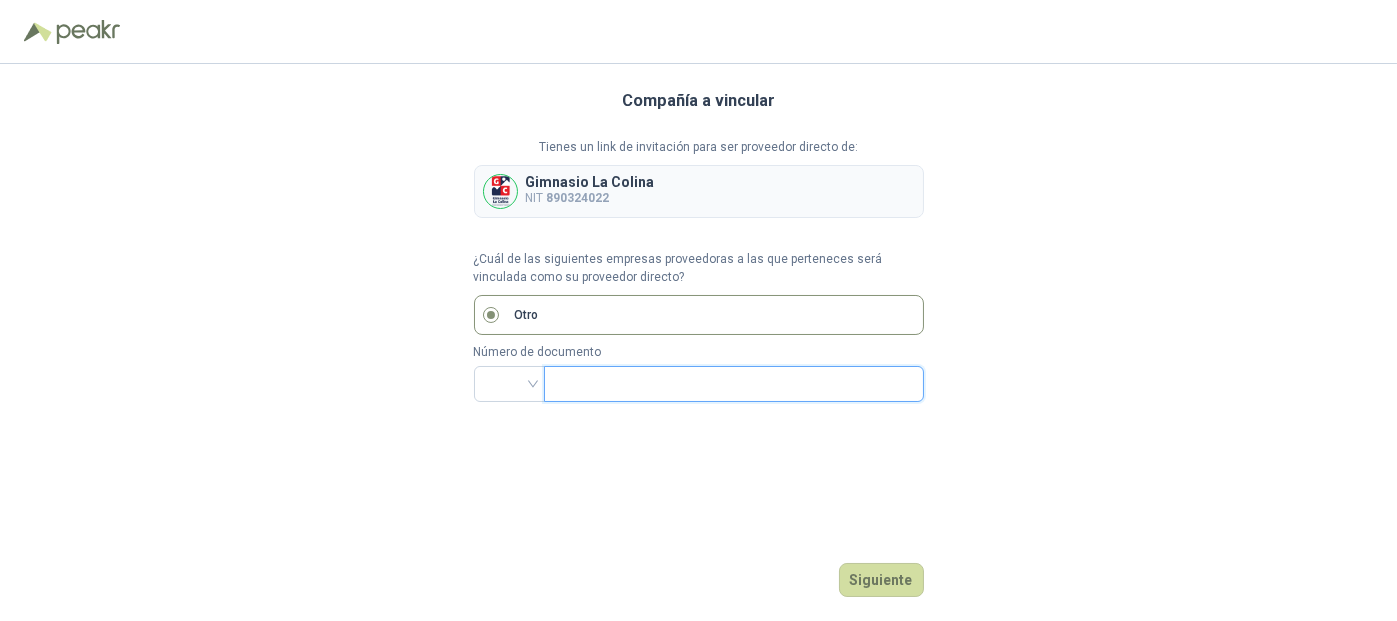 click at bounding box center (732, 384) 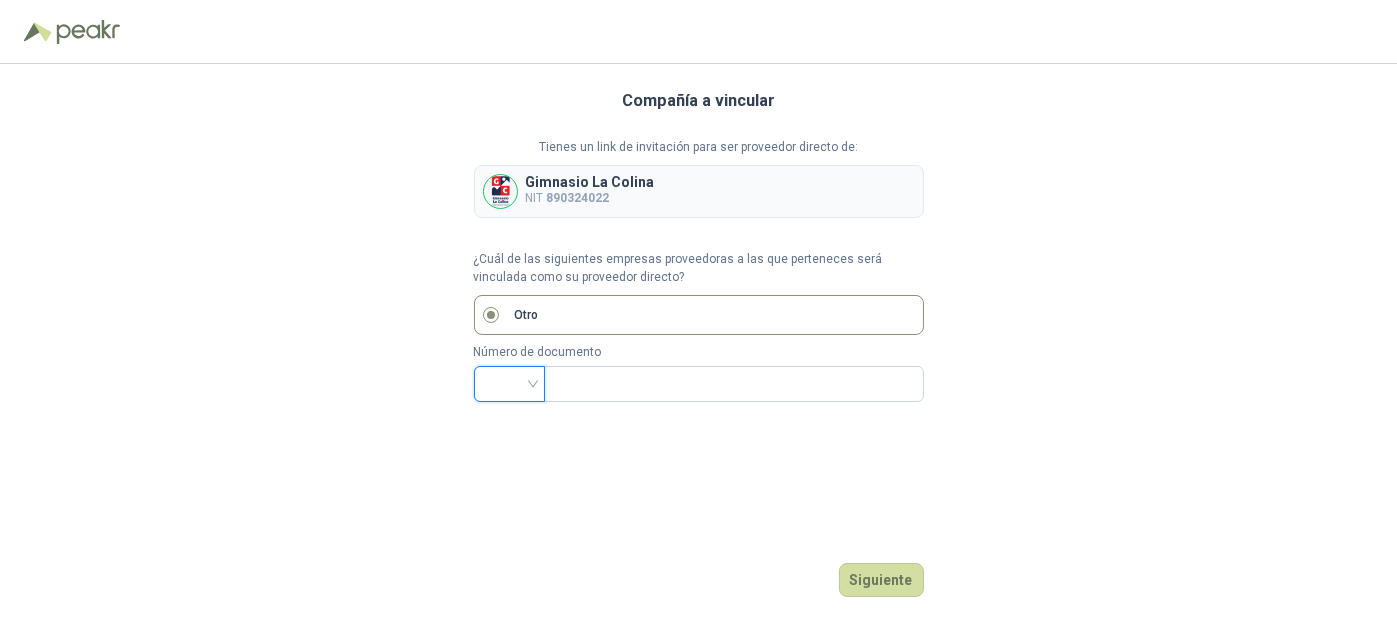 click at bounding box center (509, 382) 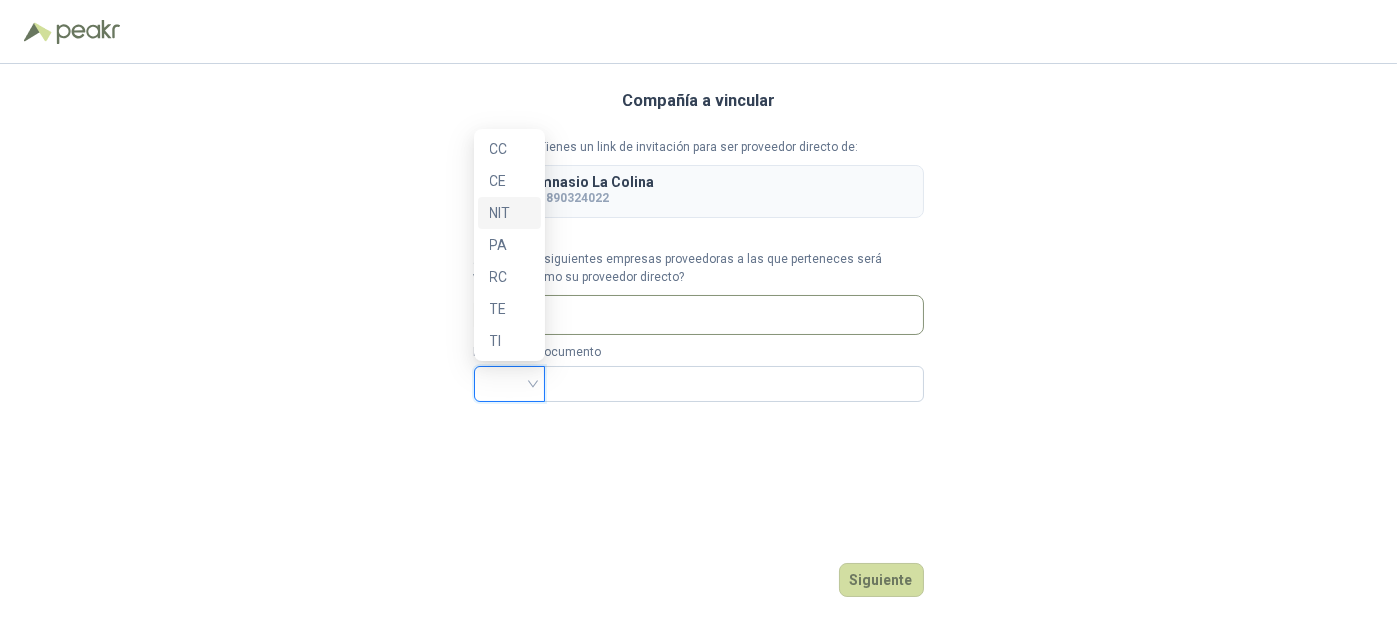 click on "NIT" at bounding box center [509, 213] 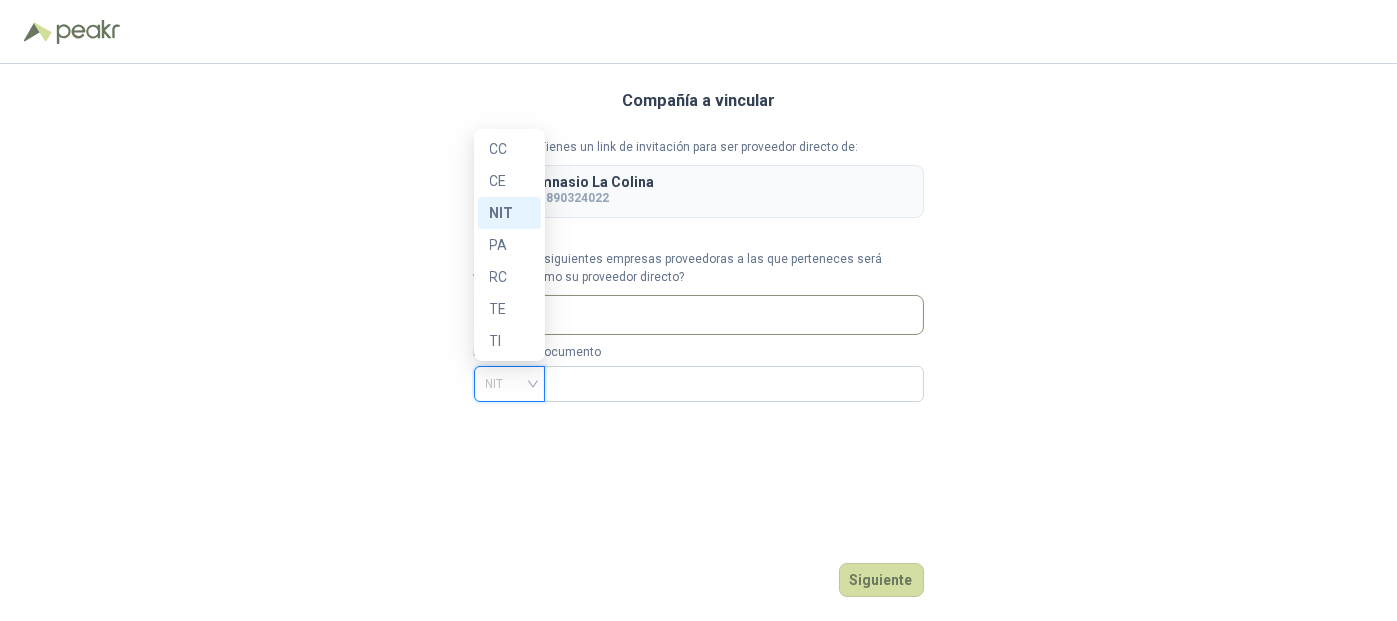 click on "NIT" at bounding box center [509, 213] 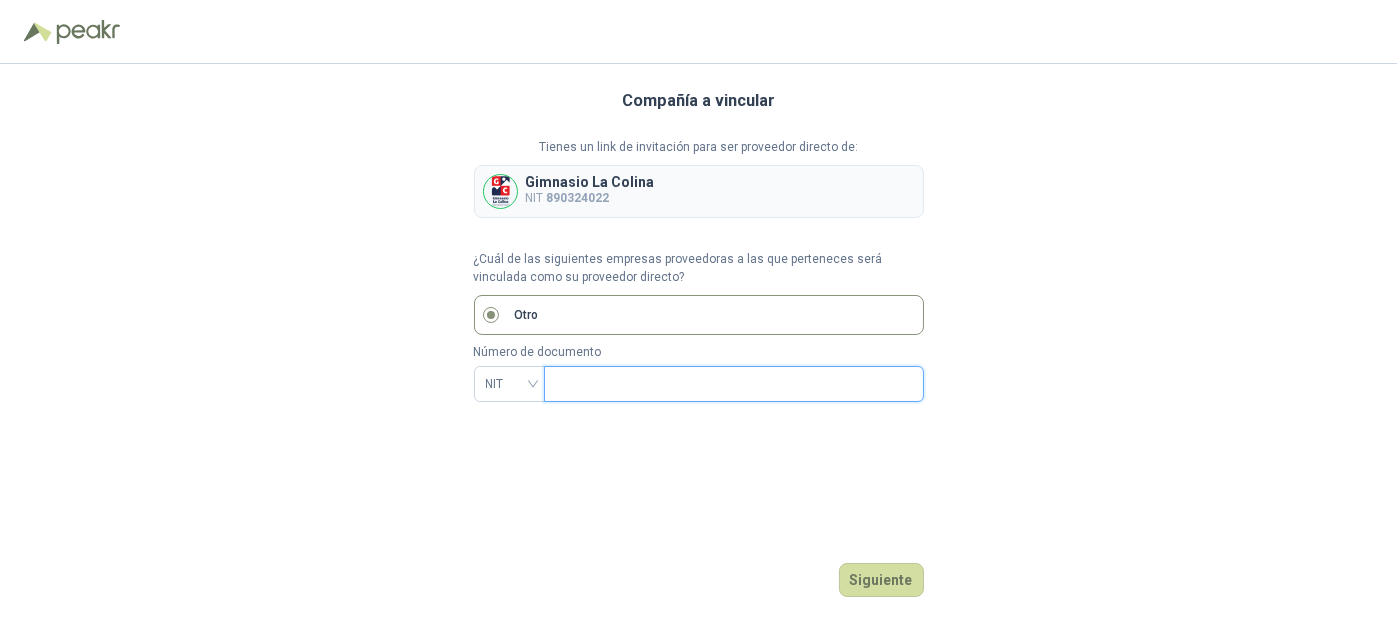 click at bounding box center (732, 384) 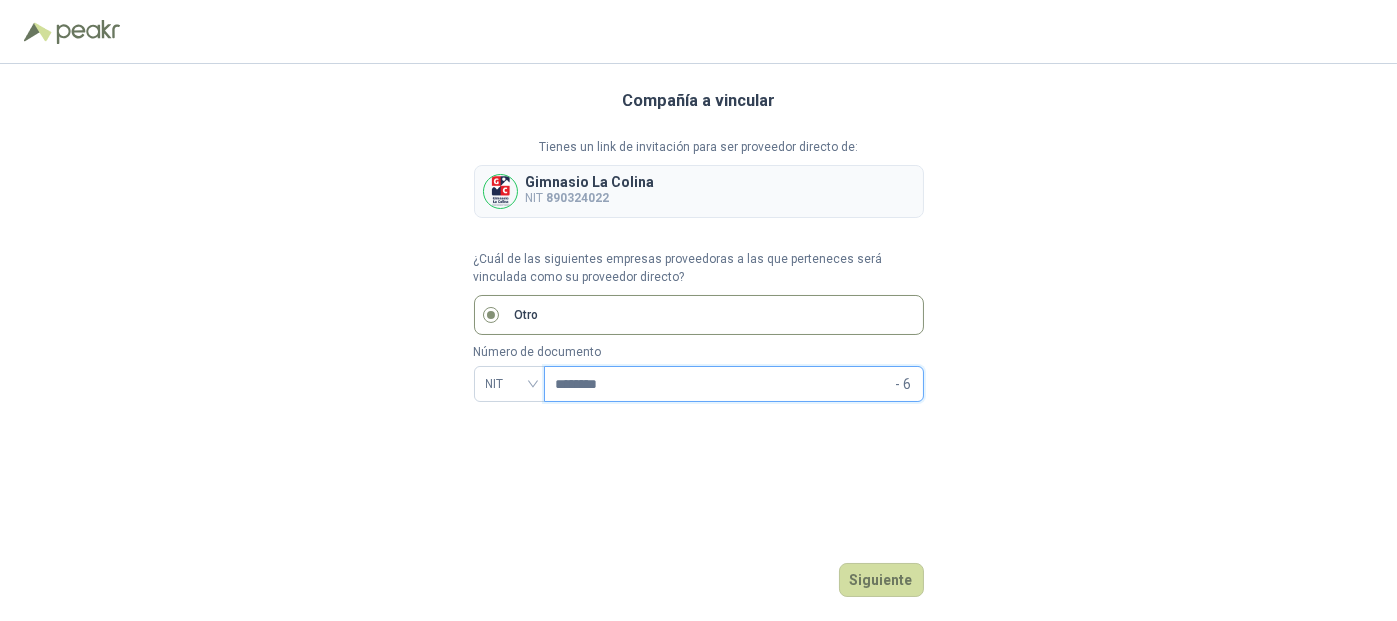 type on "*********" 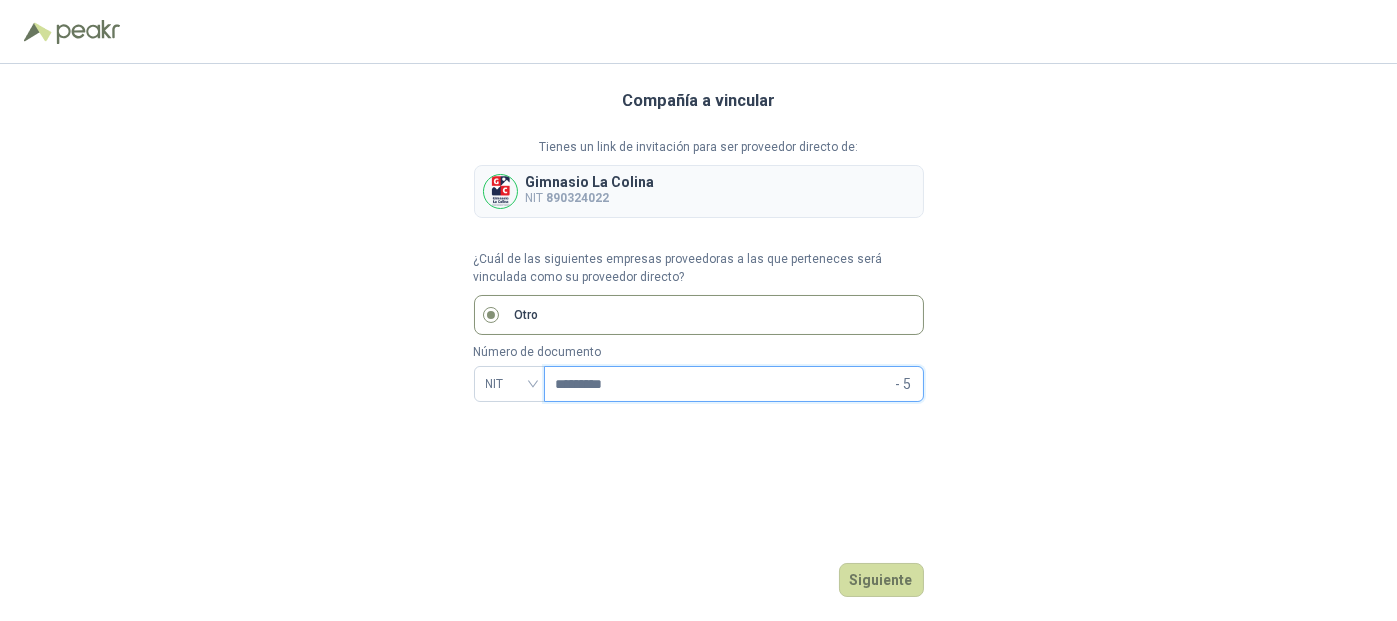 drag, startPoint x: 658, startPoint y: 378, endPoint x: 473, endPoint y: 342, distance: 188.47015 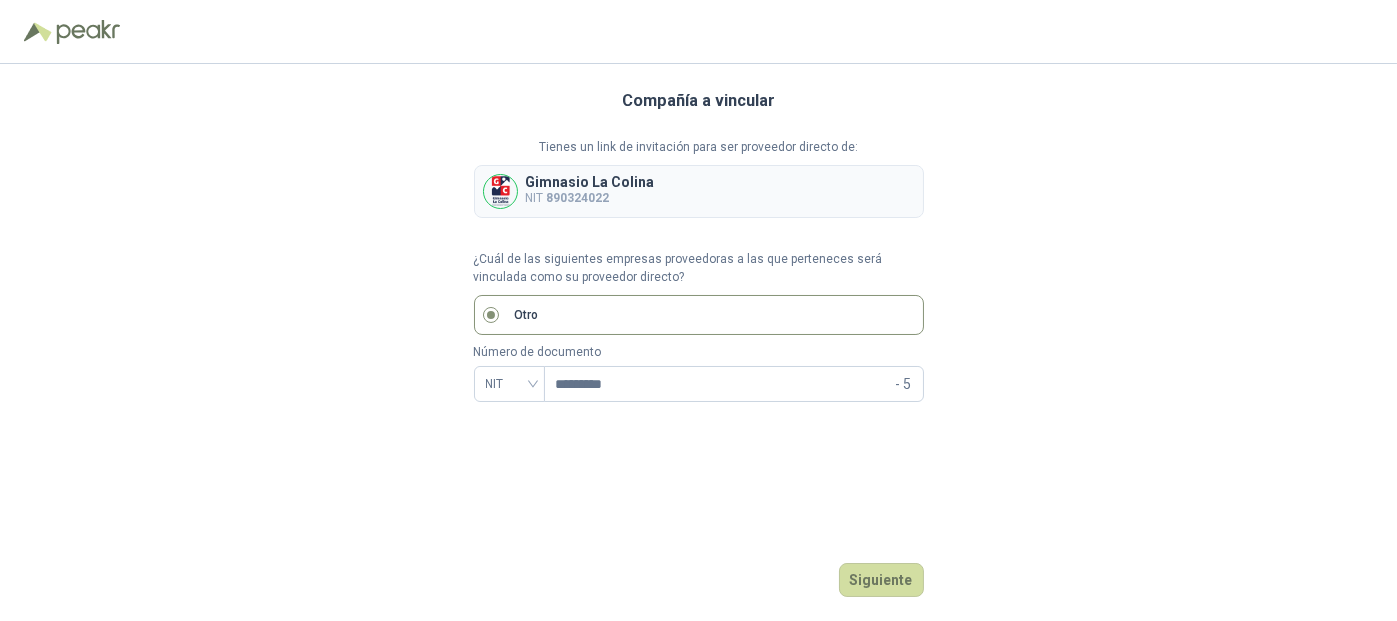 click on "Compañía a vincular Tienes un link de invitación para ser proveedor directo de: Gimnasio La Colina NIT   890324022 ¿Cuál de las siguientes empresas proveedoras a las que perteneces será vinculada como su proveedor directo? Otro Número de documento NIT ********* - 5 Siguiente" at bounding box center [699, 342] 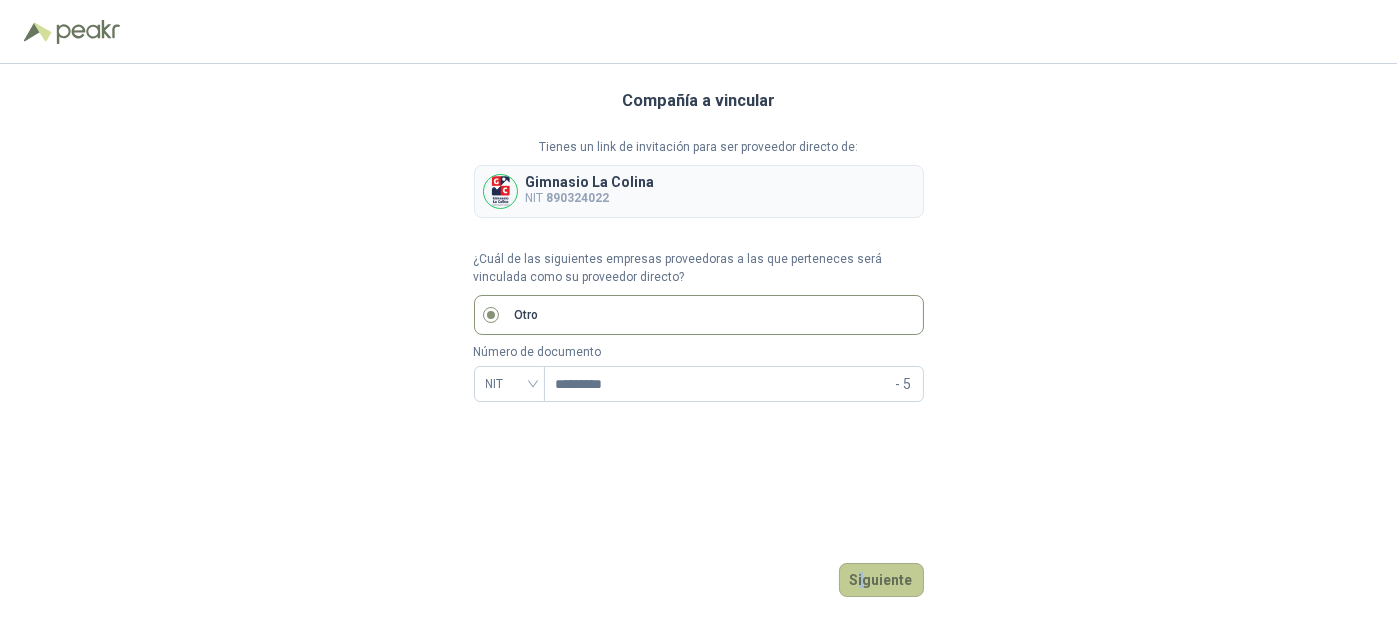 click on "Siguiente" at bounding box center (881, 580) 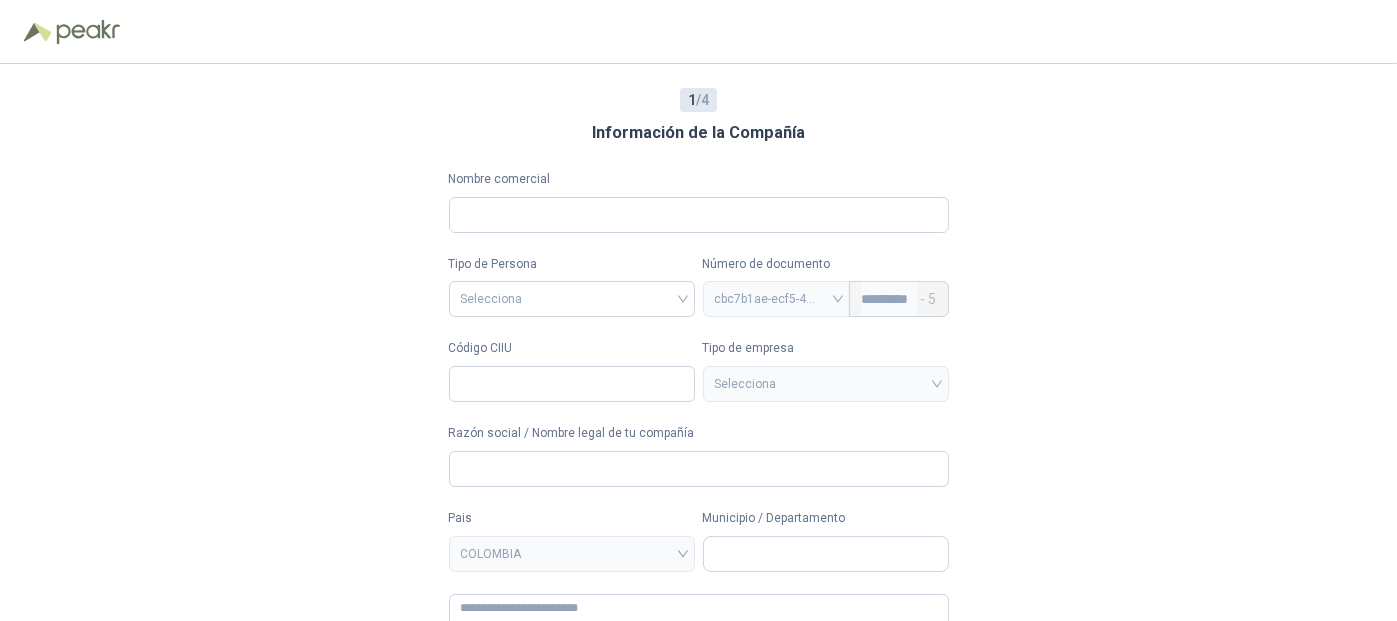 type 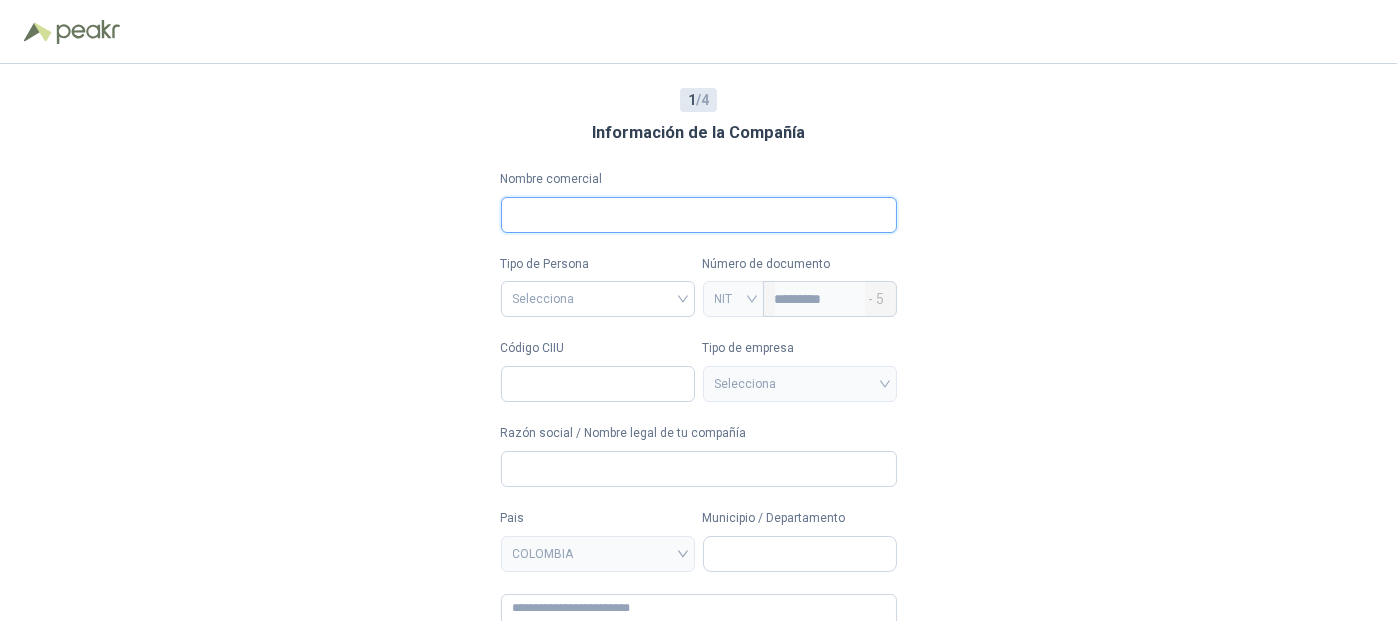 click on "Nombre comercial" at bounding box center [699, 215] 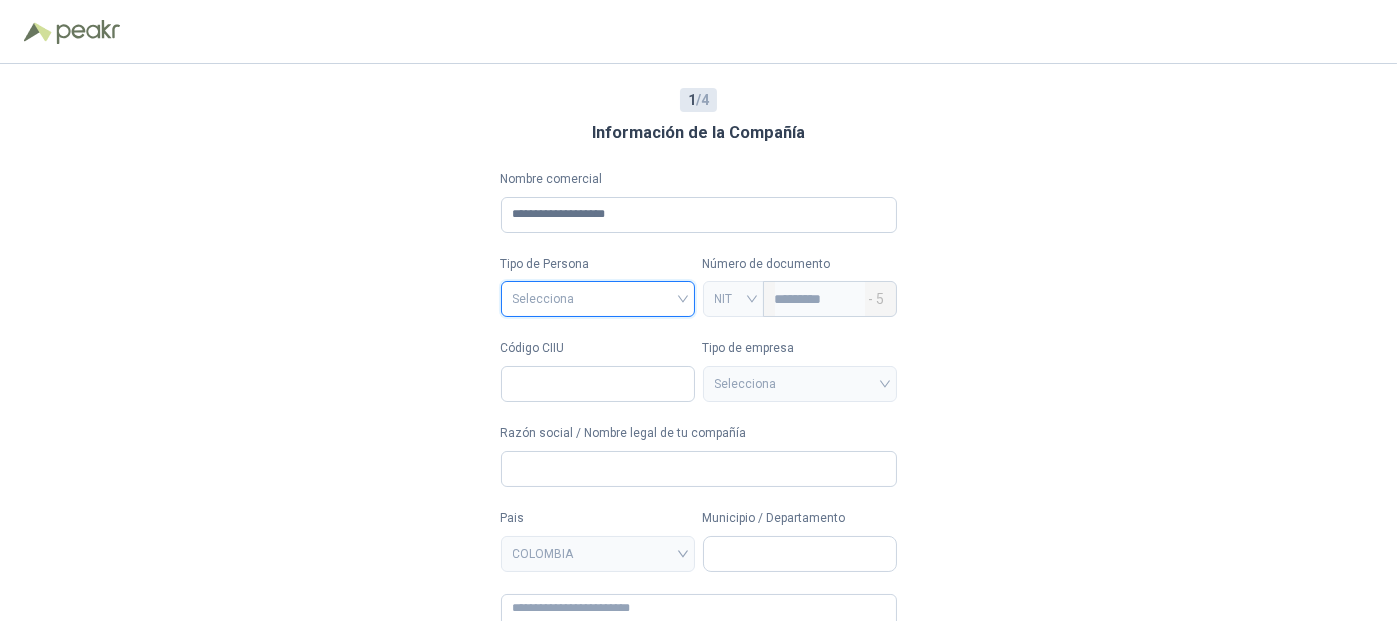 click at bounding box center (598, 297) 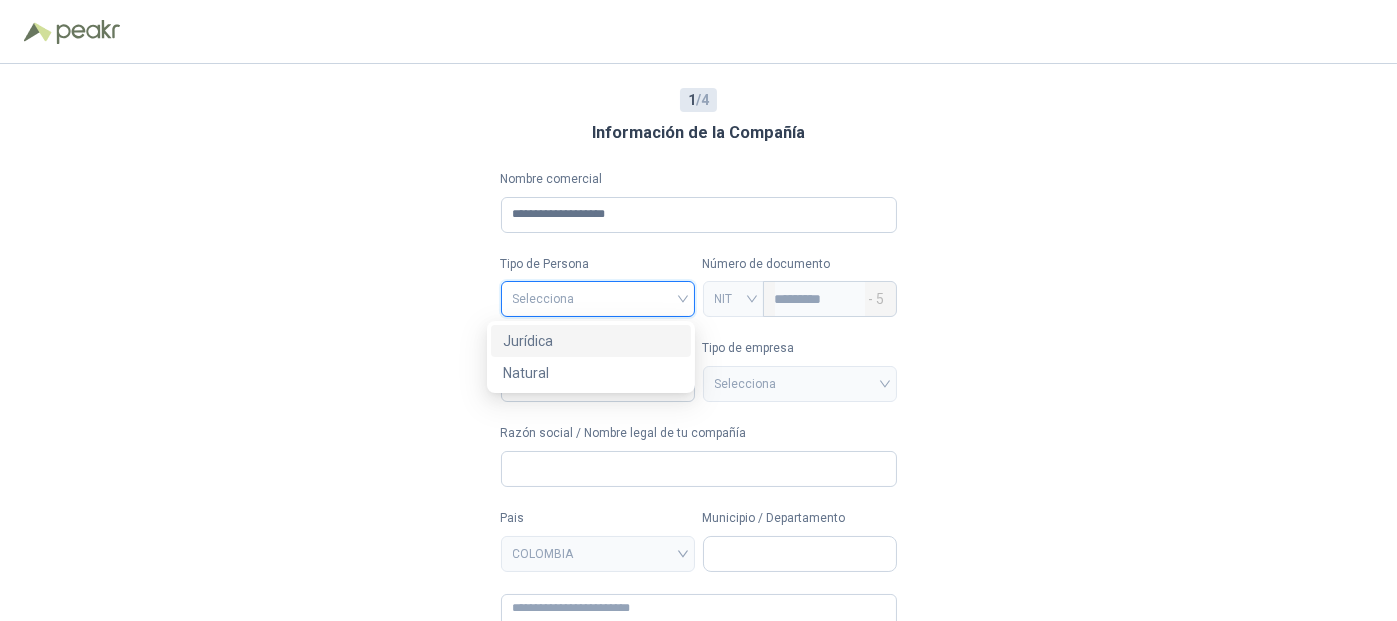 click on "Jurídica" at bounding box center [590, 341] 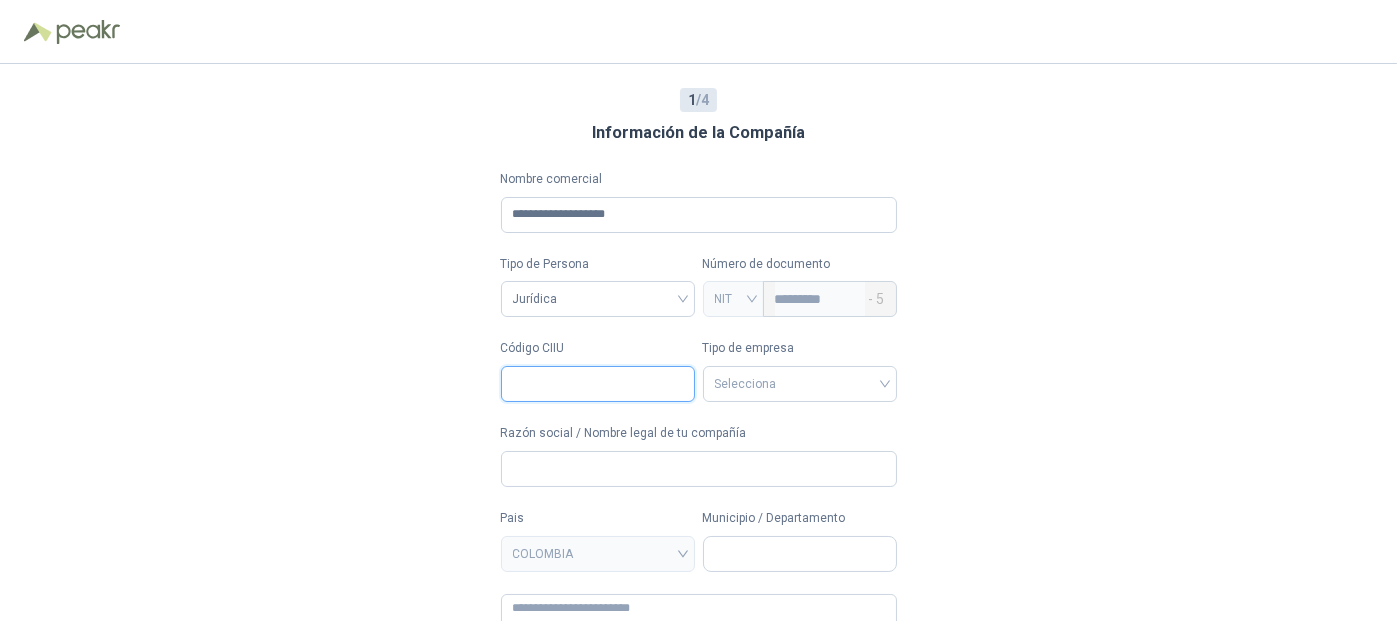 click on "Código CIIU" at bounding box center (598, 384) 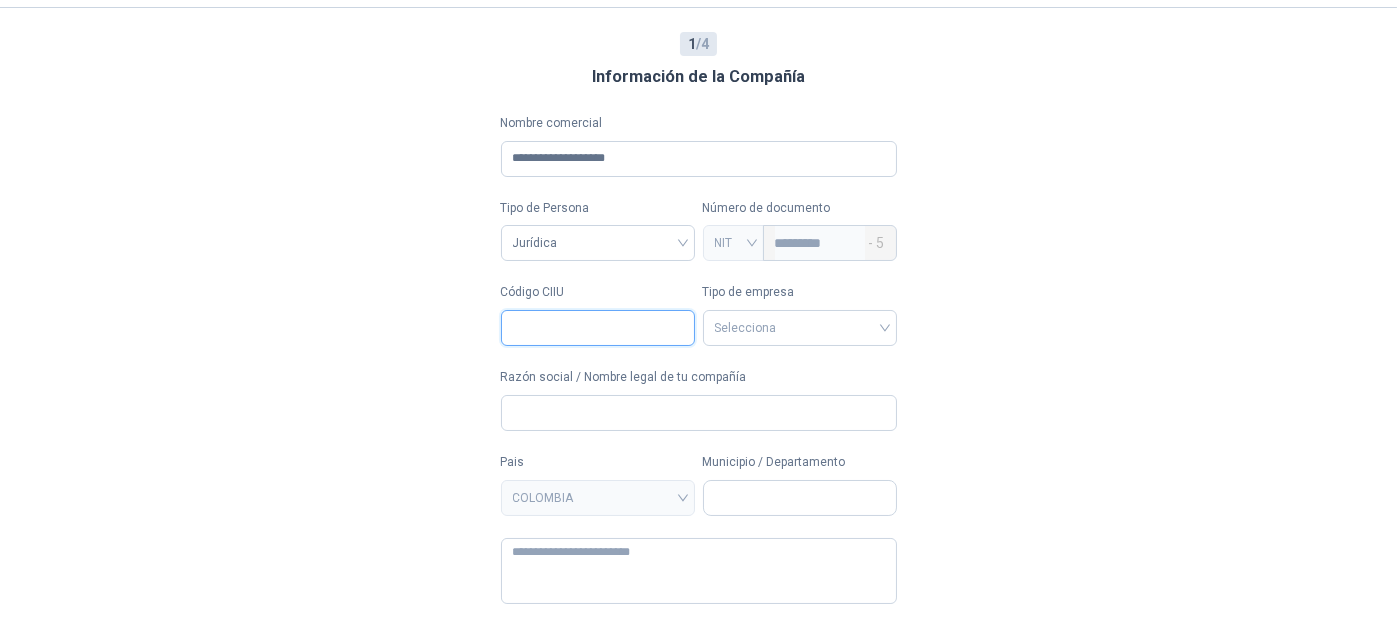 scroll, scrollTop: 97, scrollLeft: 0, axis: vertical 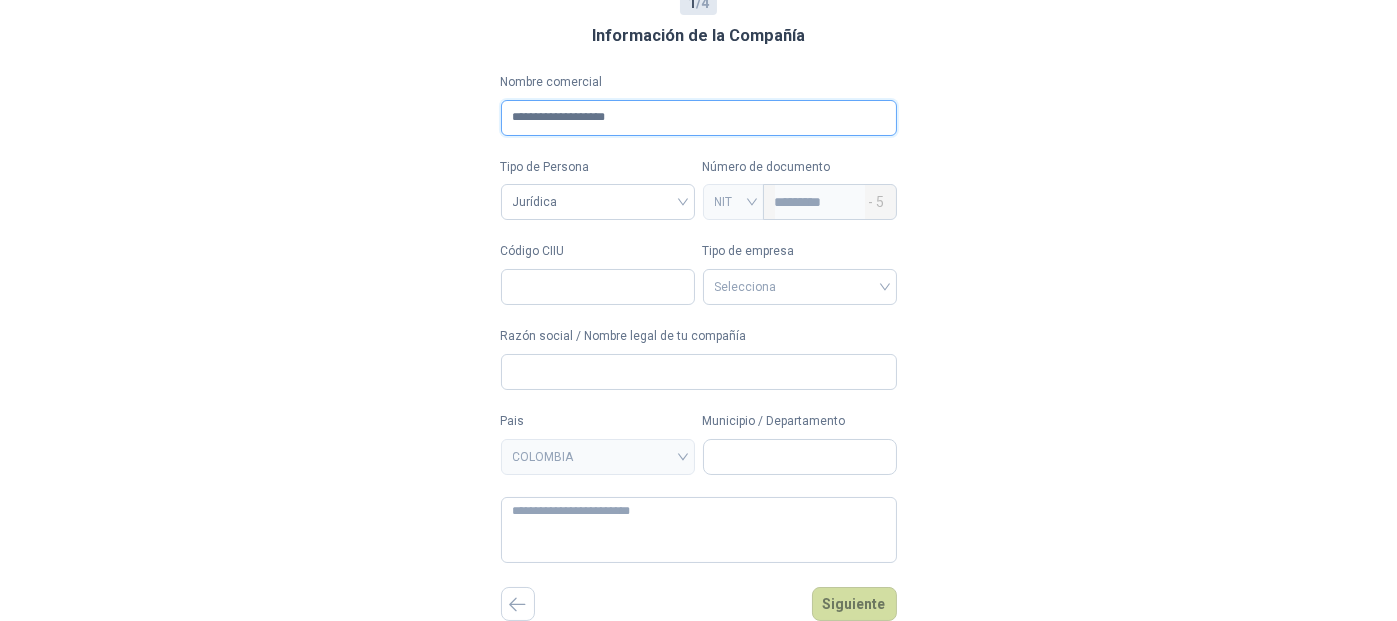 drag, startPoint x: 560, startPoint y: 117, endPoint x: 684, endPoint y: 122, distance: 124.10077 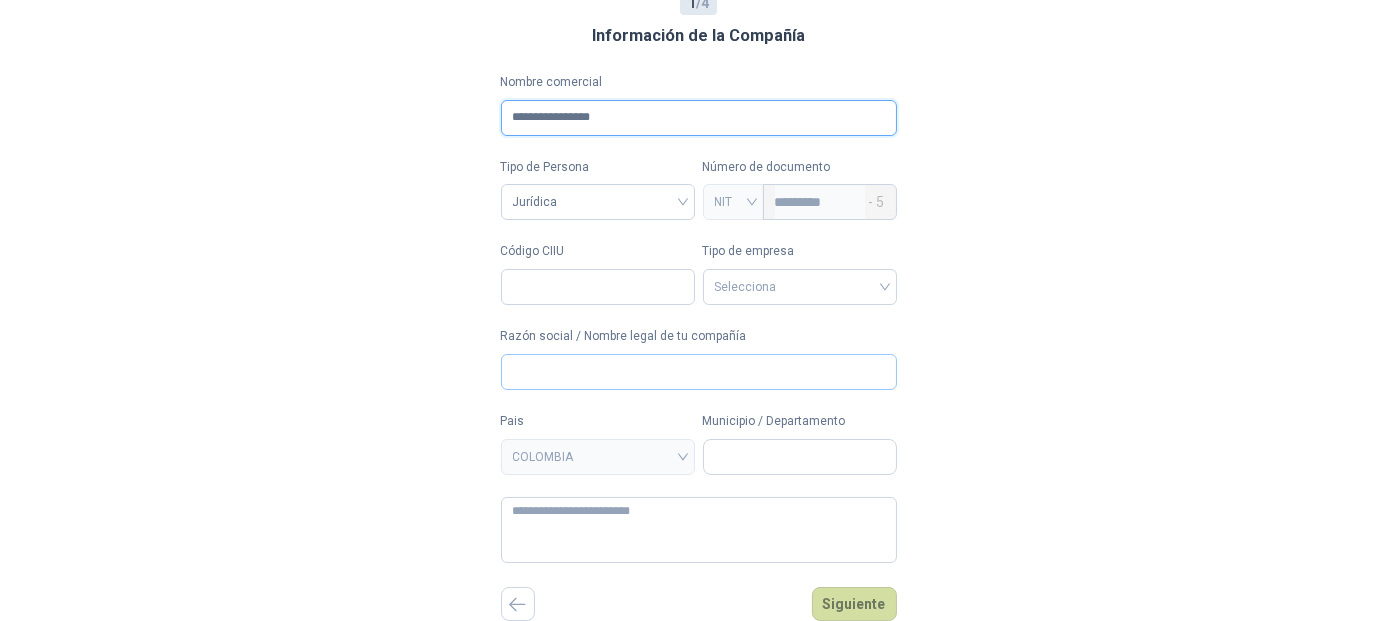 type on "**********" 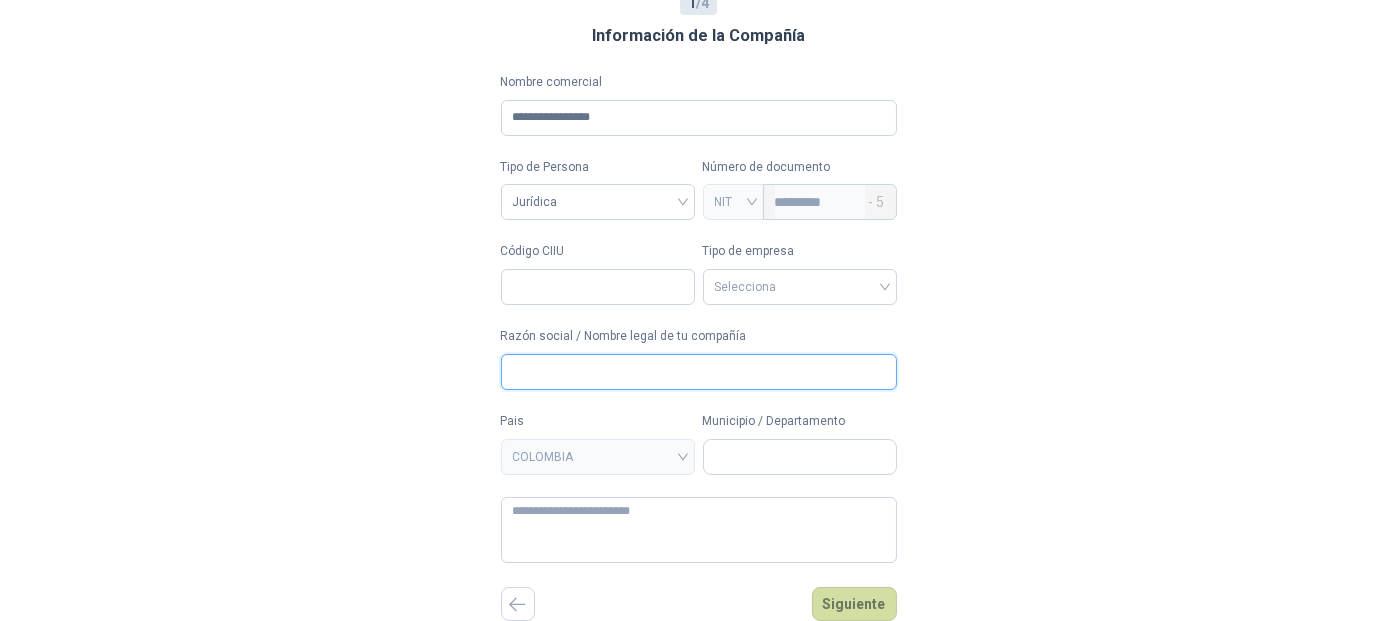 click on "Razón social / Nombre legal de tu compañía" at bounding box center [699, 372] 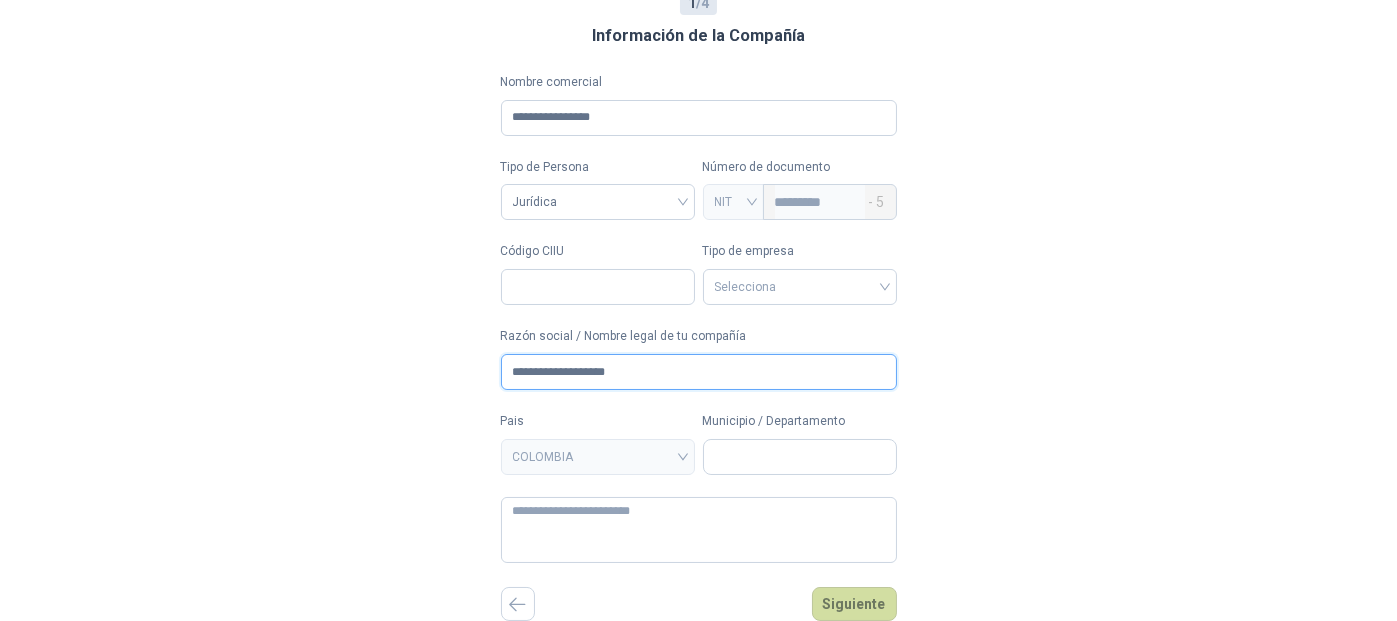 type on "**********" 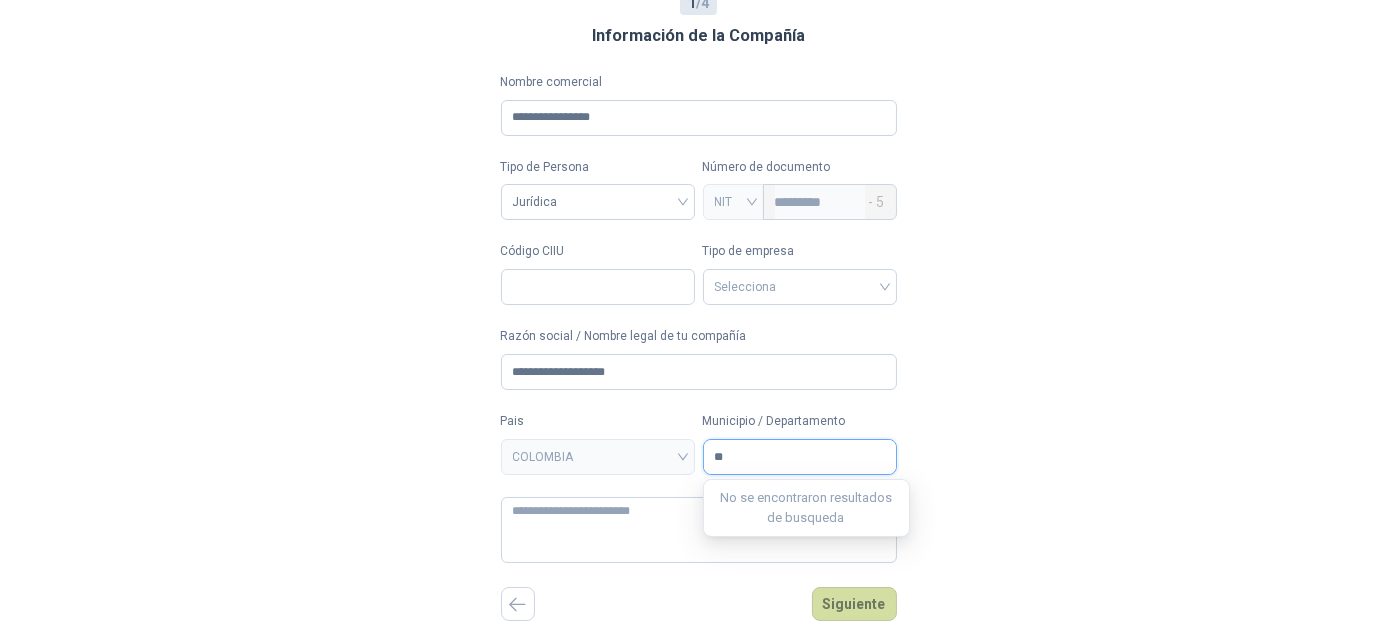 type on "*" 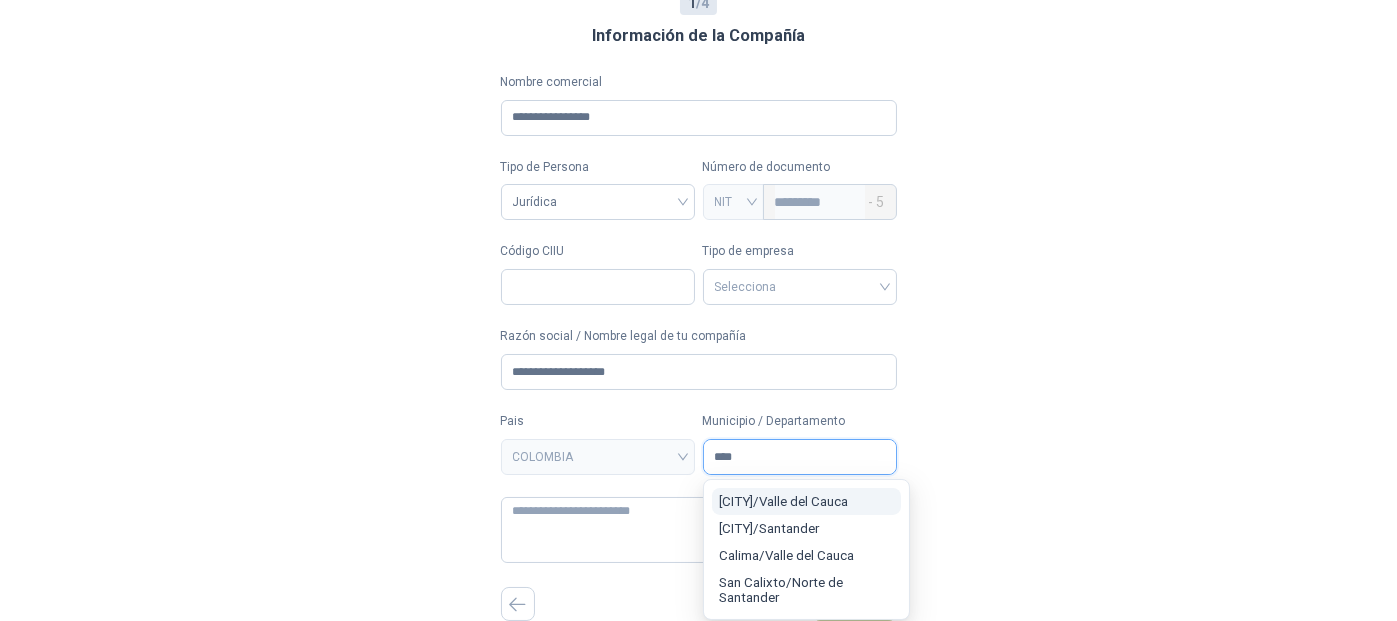 type on "****" 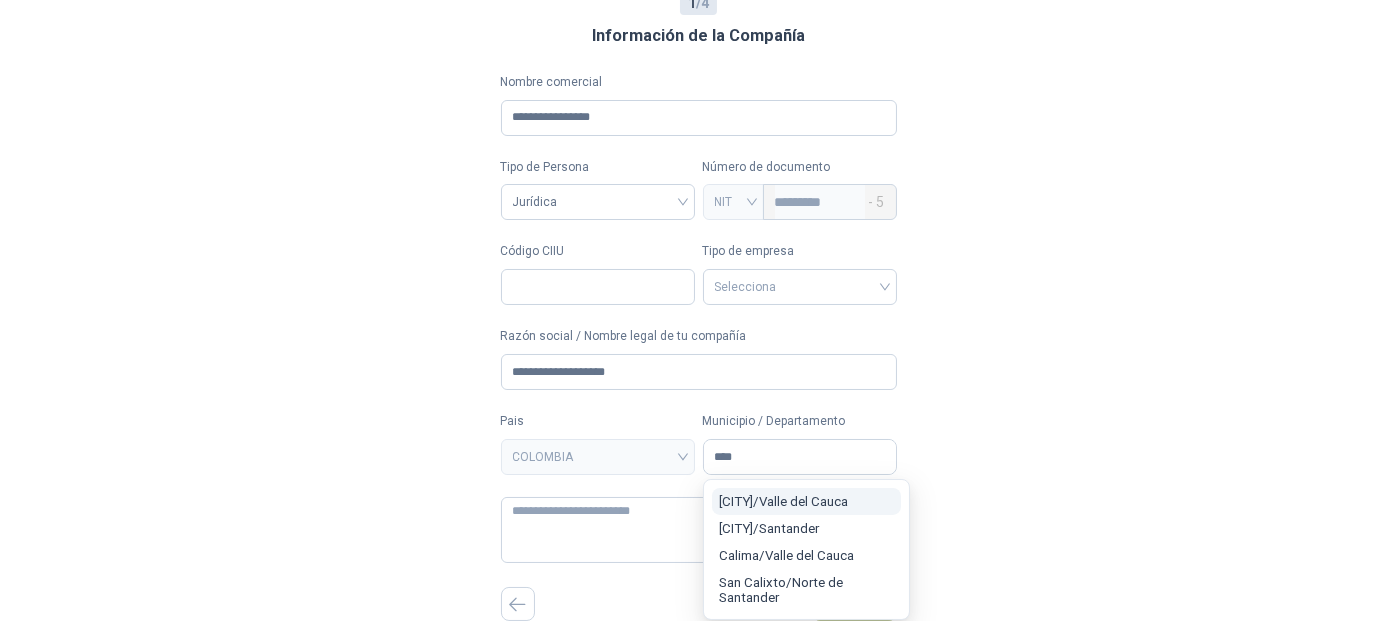 click on "[CITY]  /  [DEPARTMENT]" at bounding box center [784, 501] 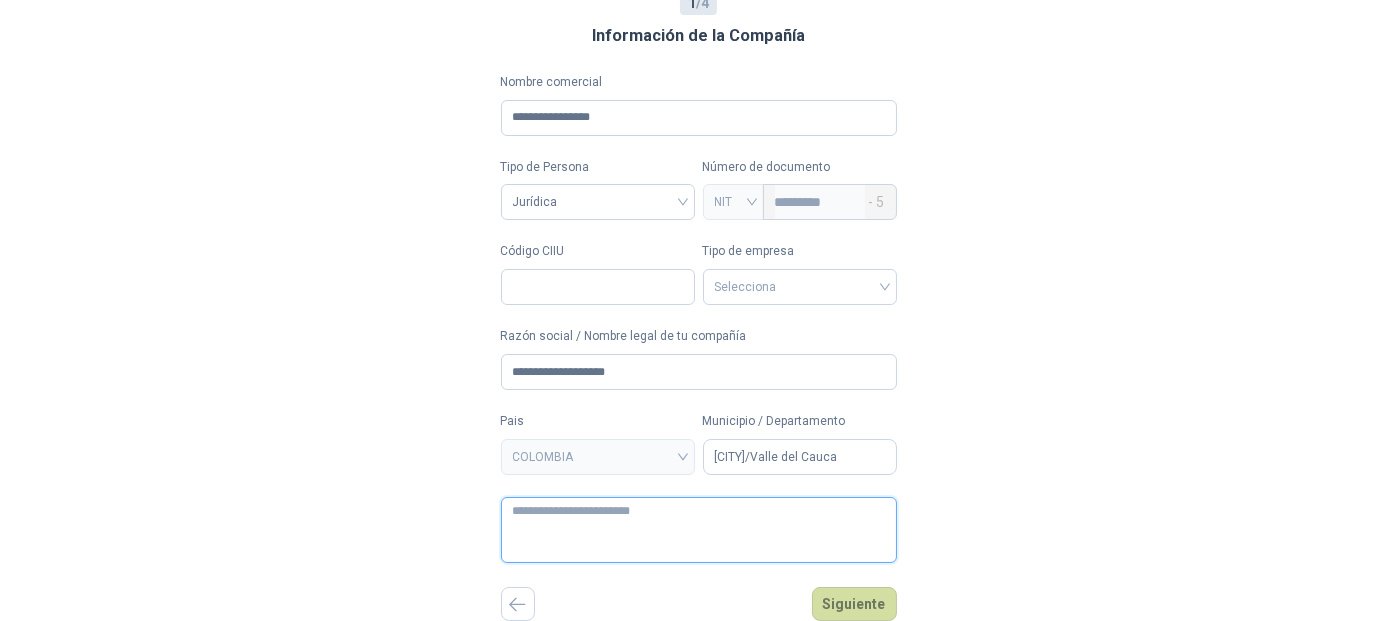 click at bounding box center [699, 530] 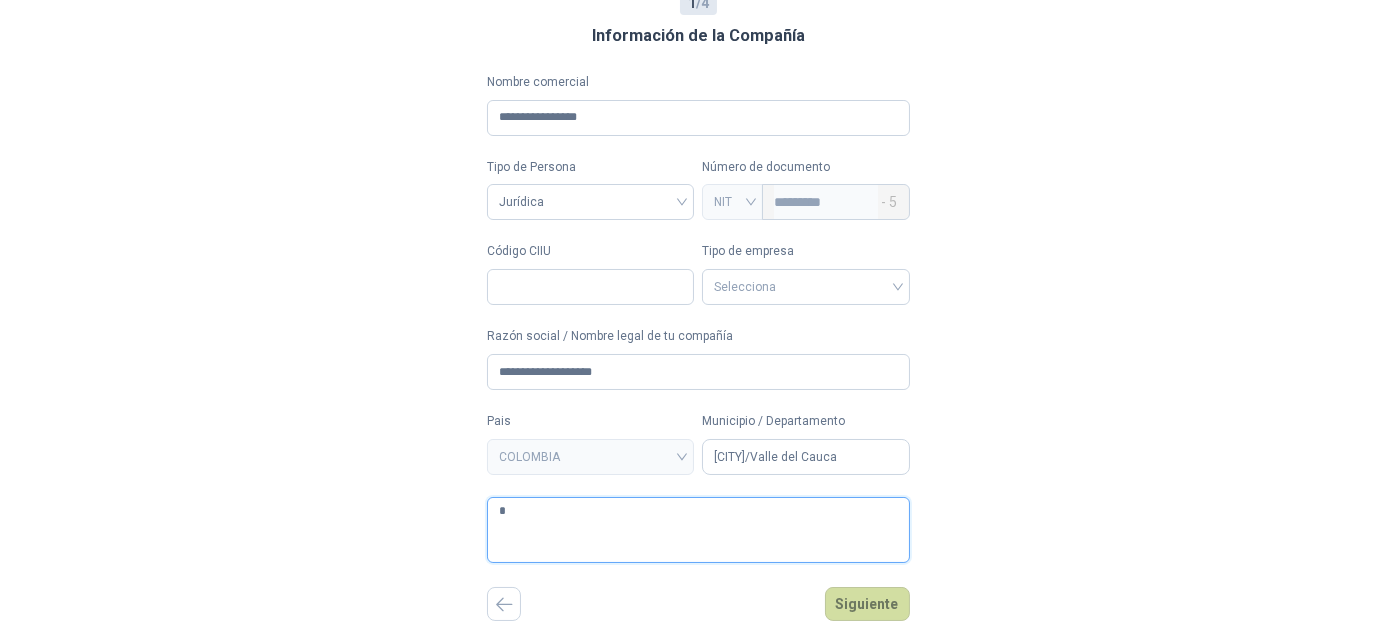 type 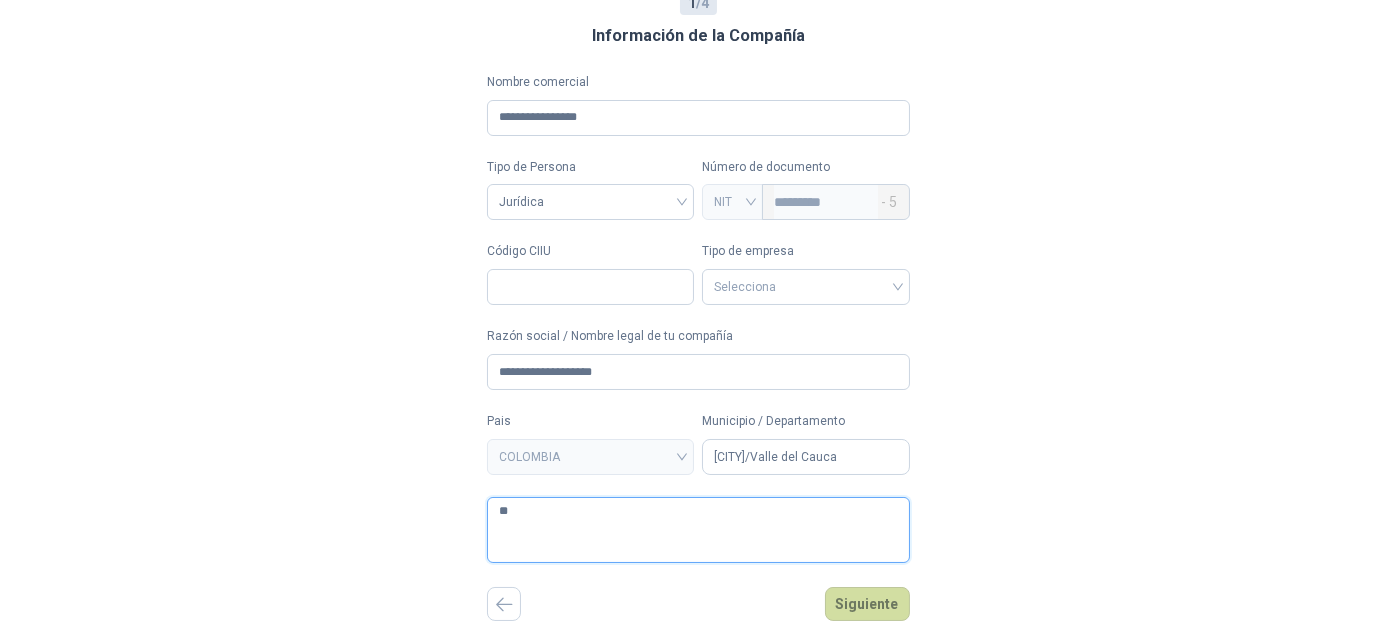 type 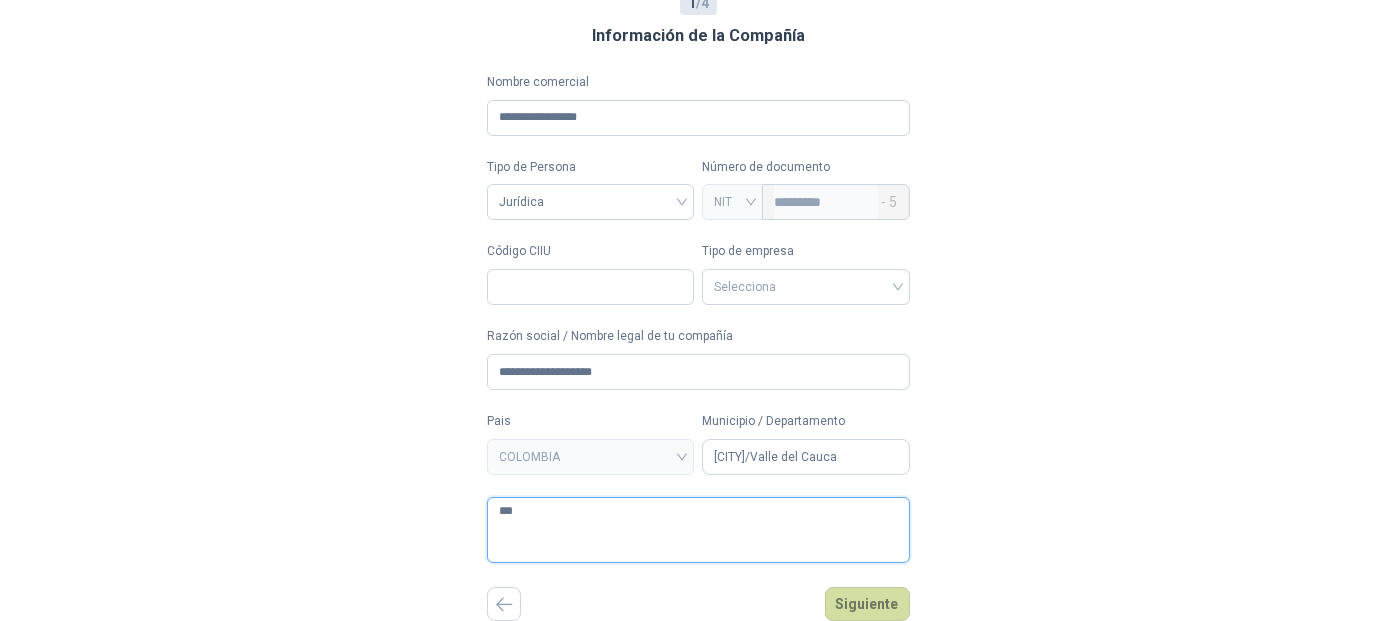 type 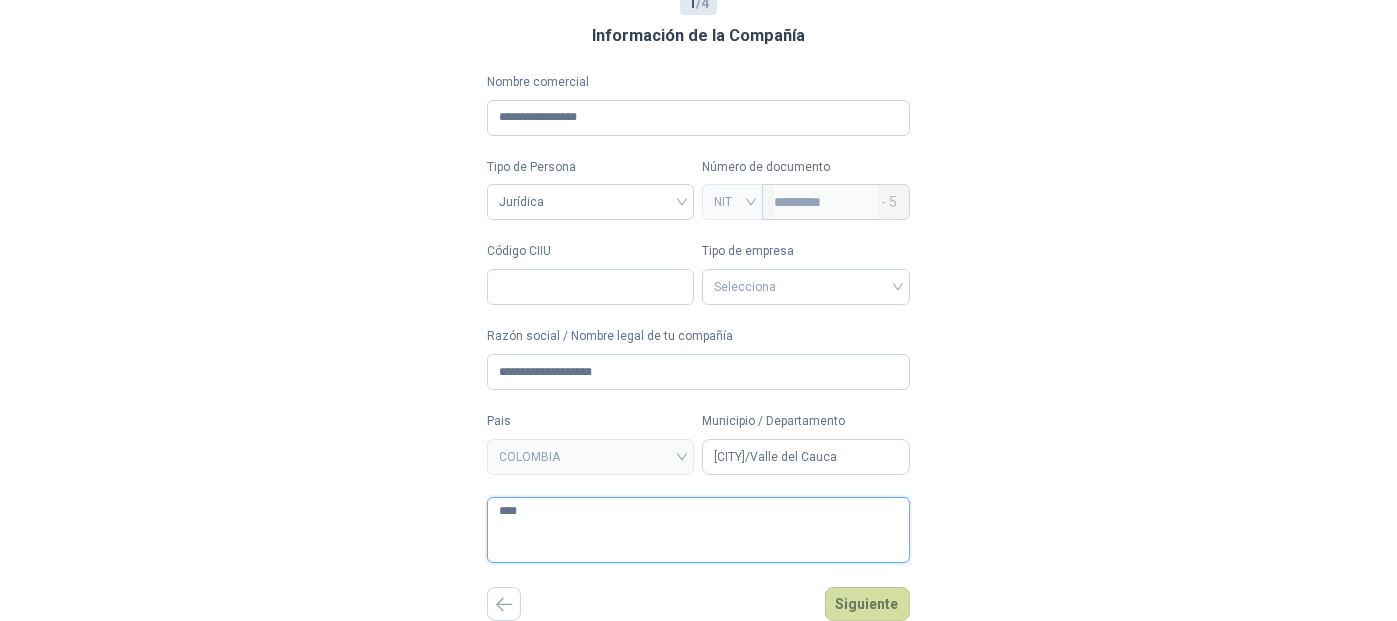 type 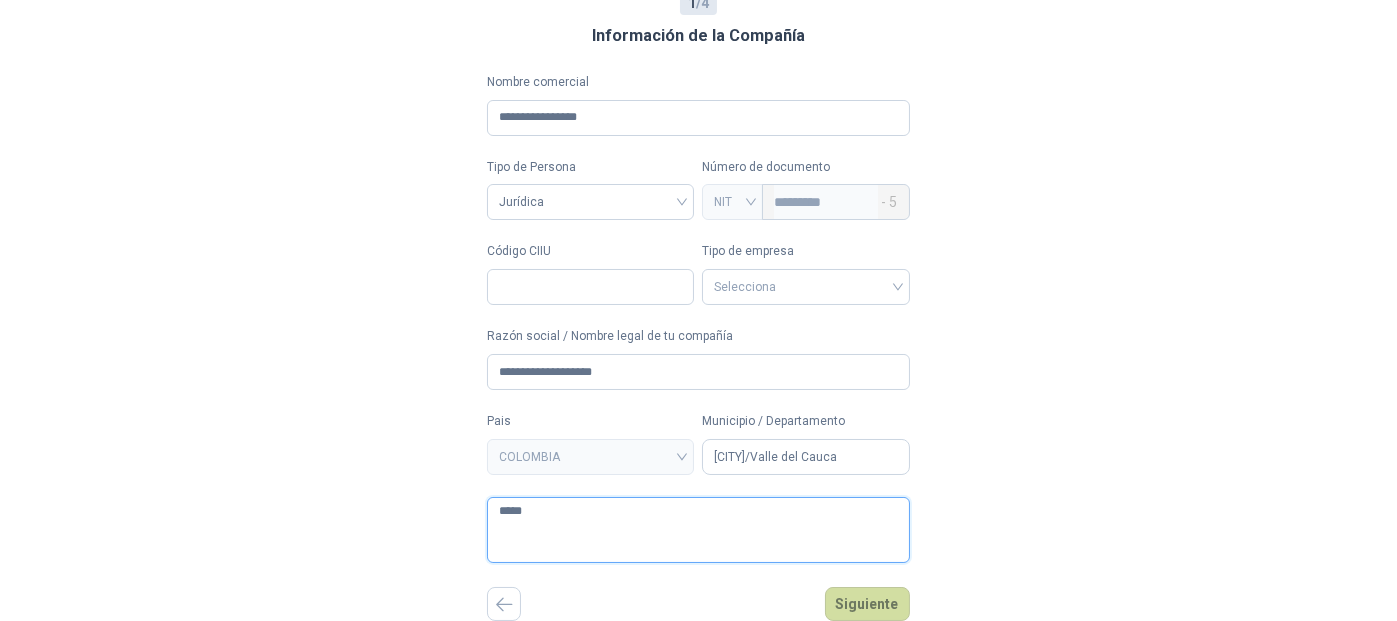 type on "*****" 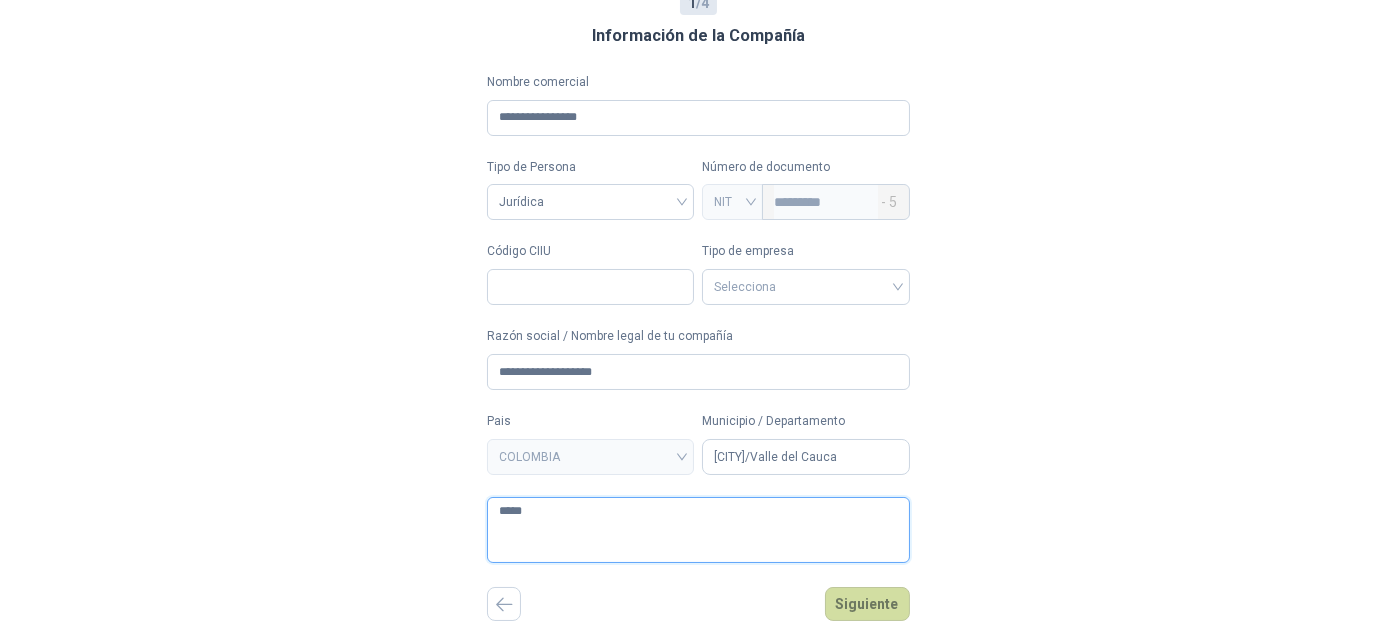 drag, startPoint x: 536, startPoint y: 511, endPoint x: 459, endPoint y: 501, distance: 77.64664 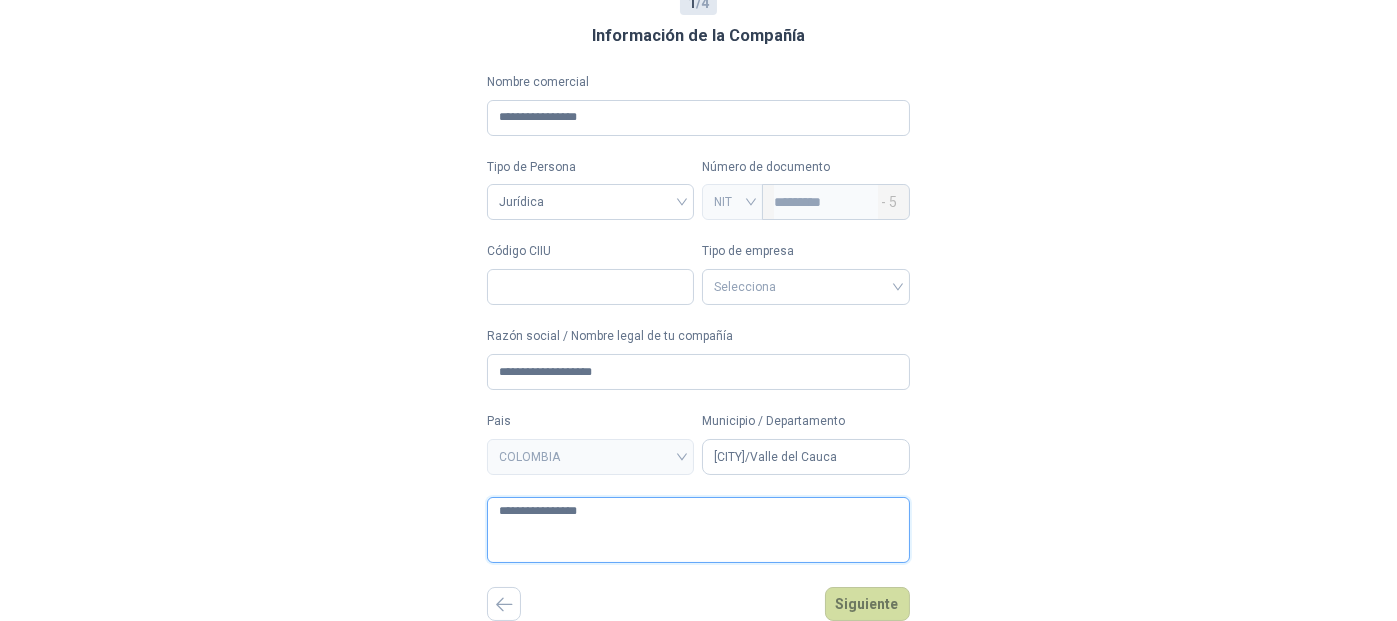 click on "**********" at bounding box center [698, 530] 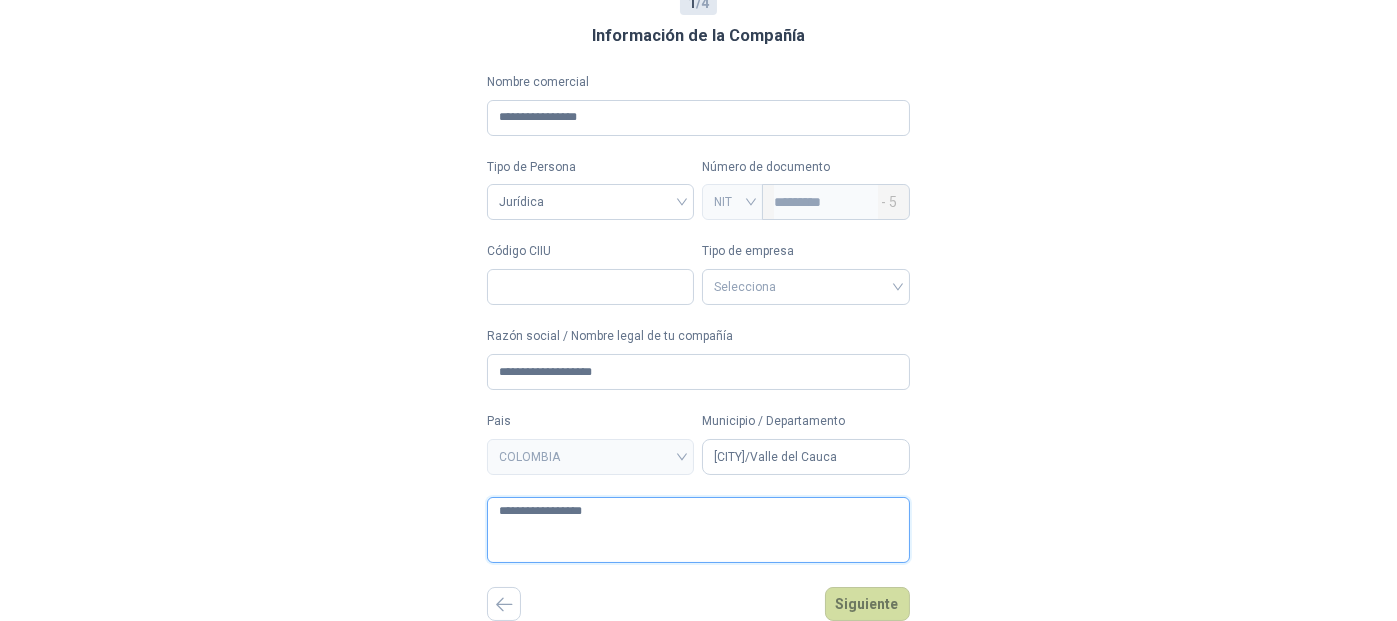 type 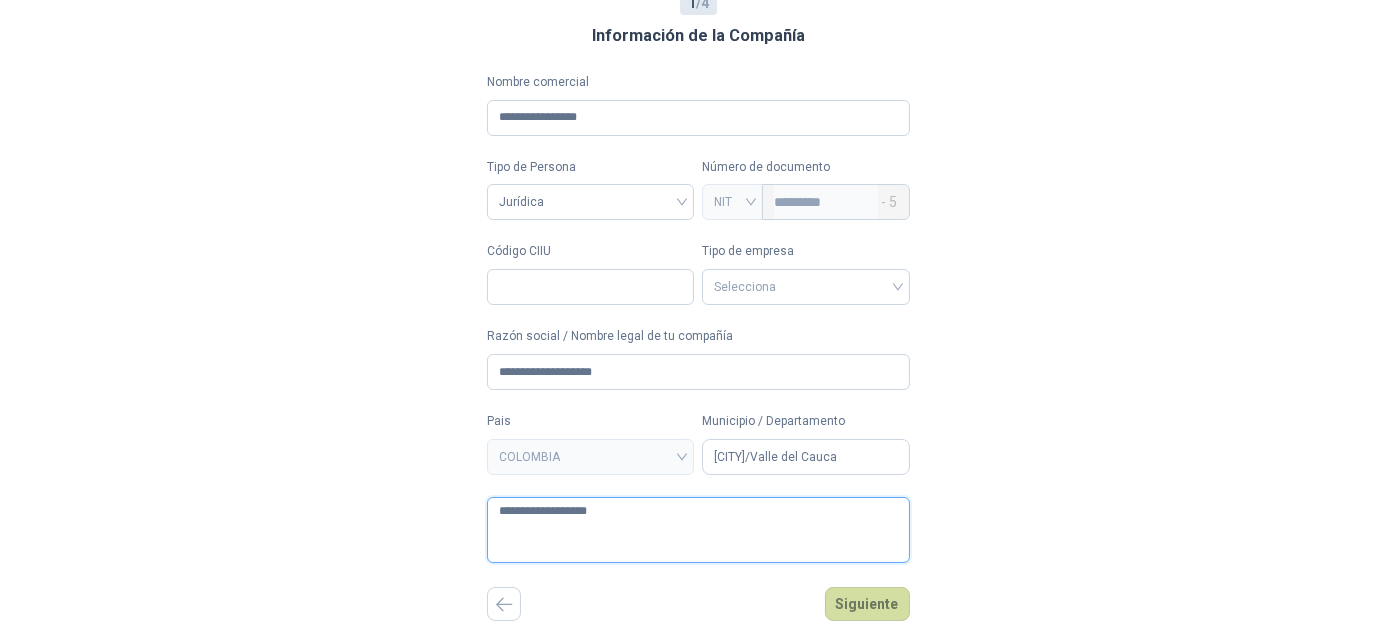 click on "**********" at bounding box center [698, 530] 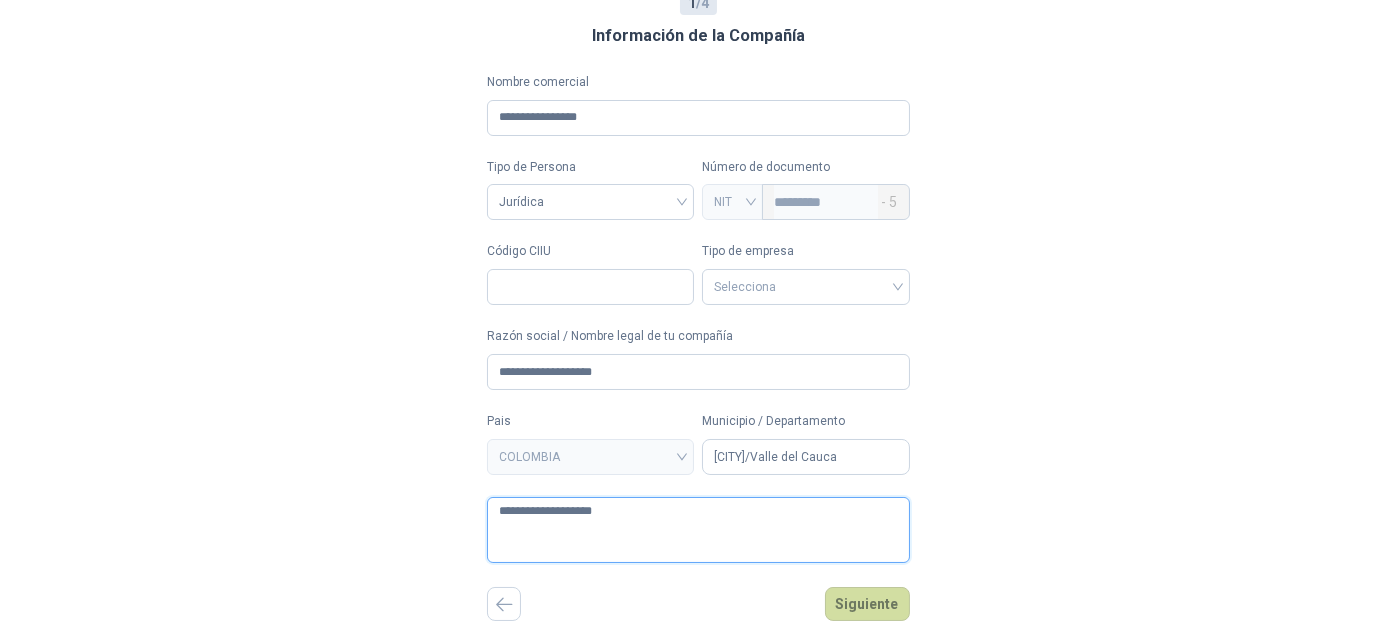 type 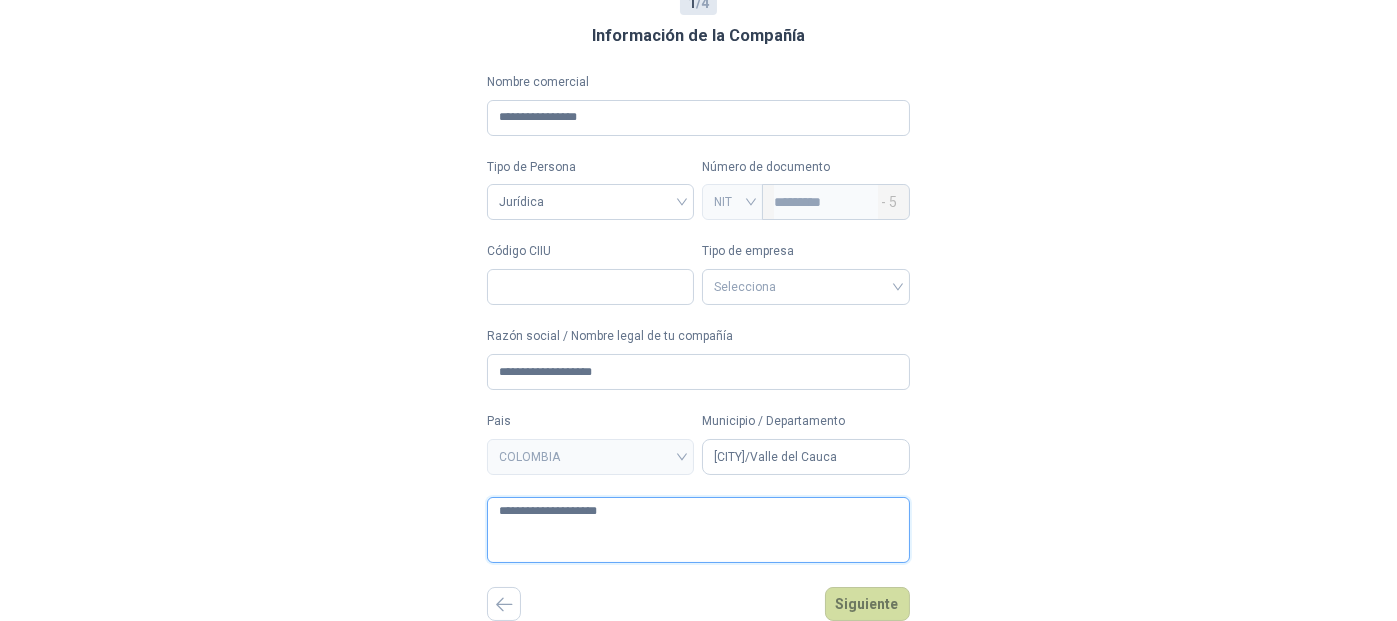 type 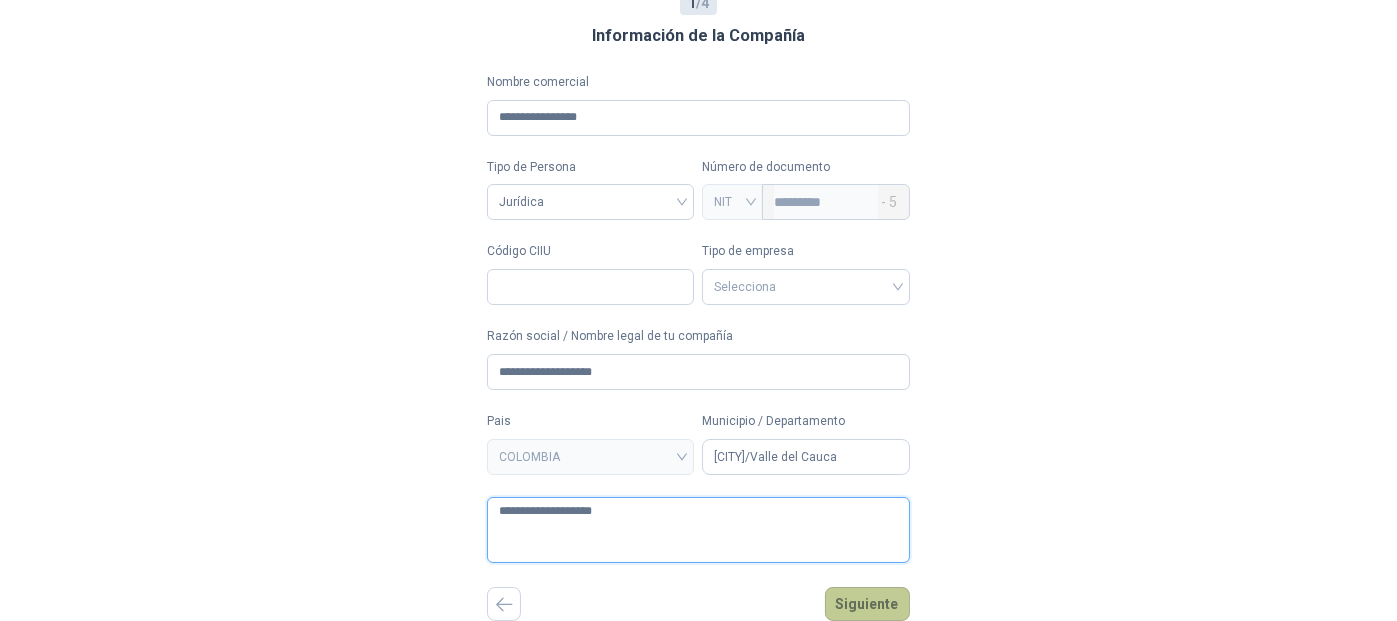 type on "**********" 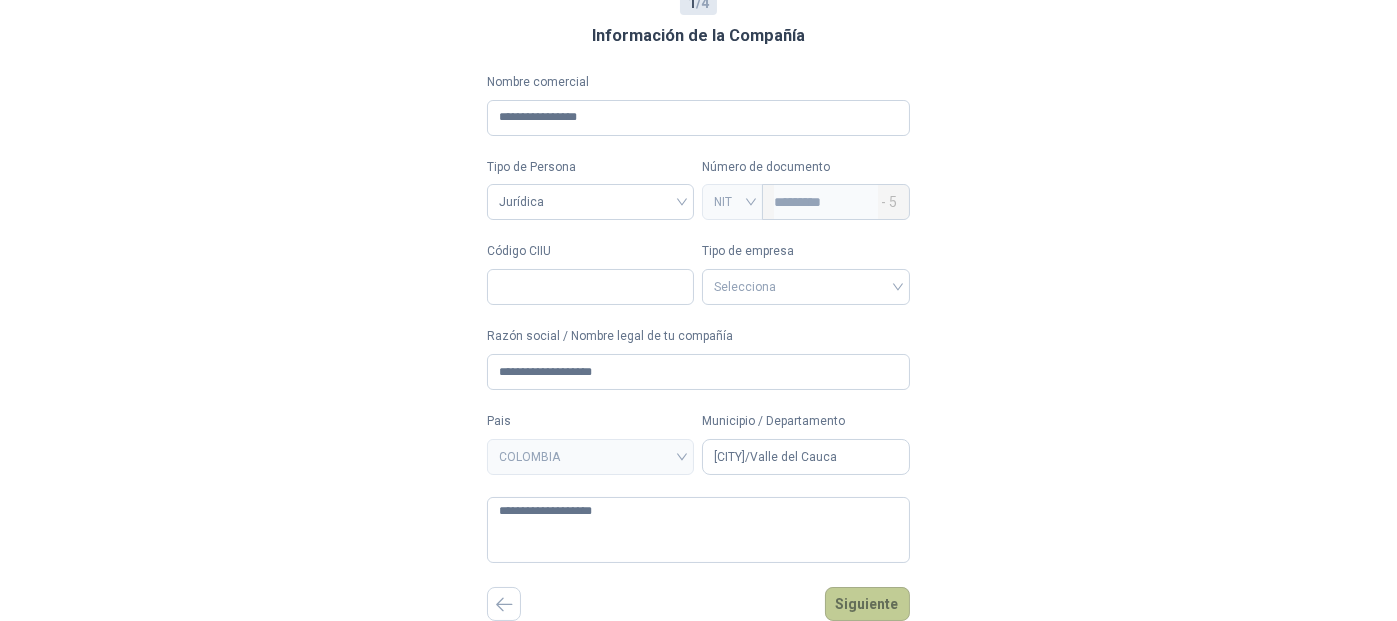 click on "Siguiente" at bounding box center (867, 604) 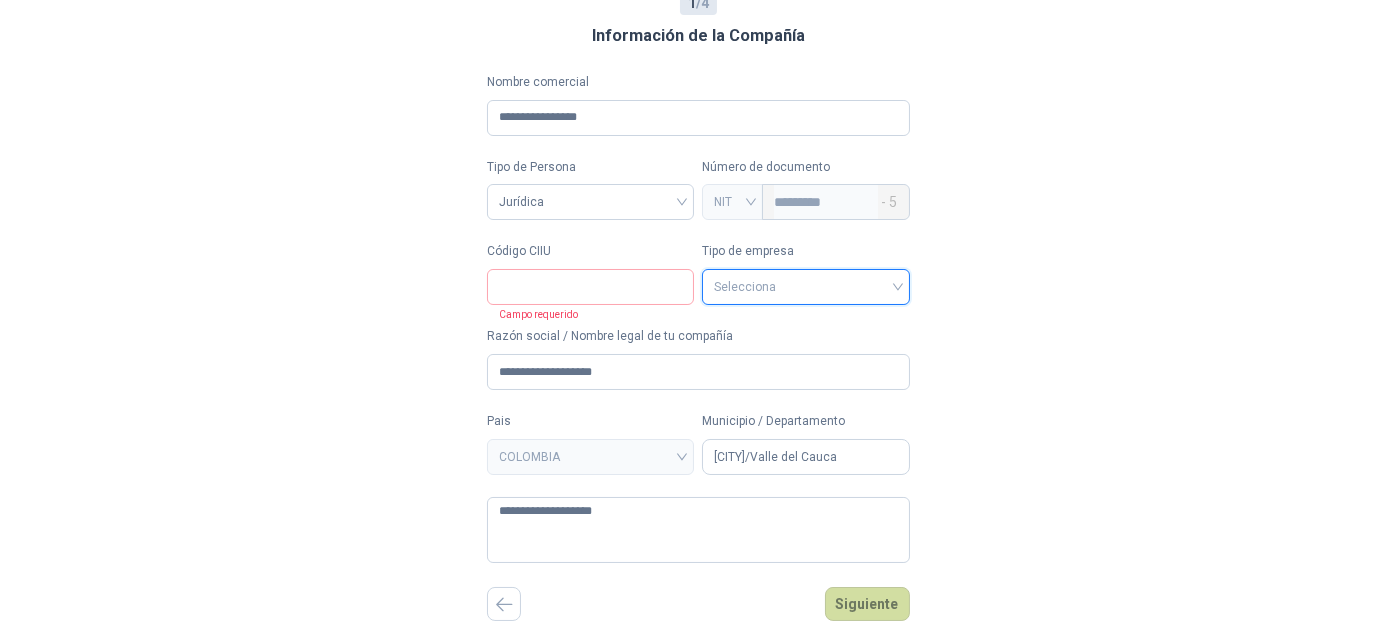 click at bounding box center [805, 285] 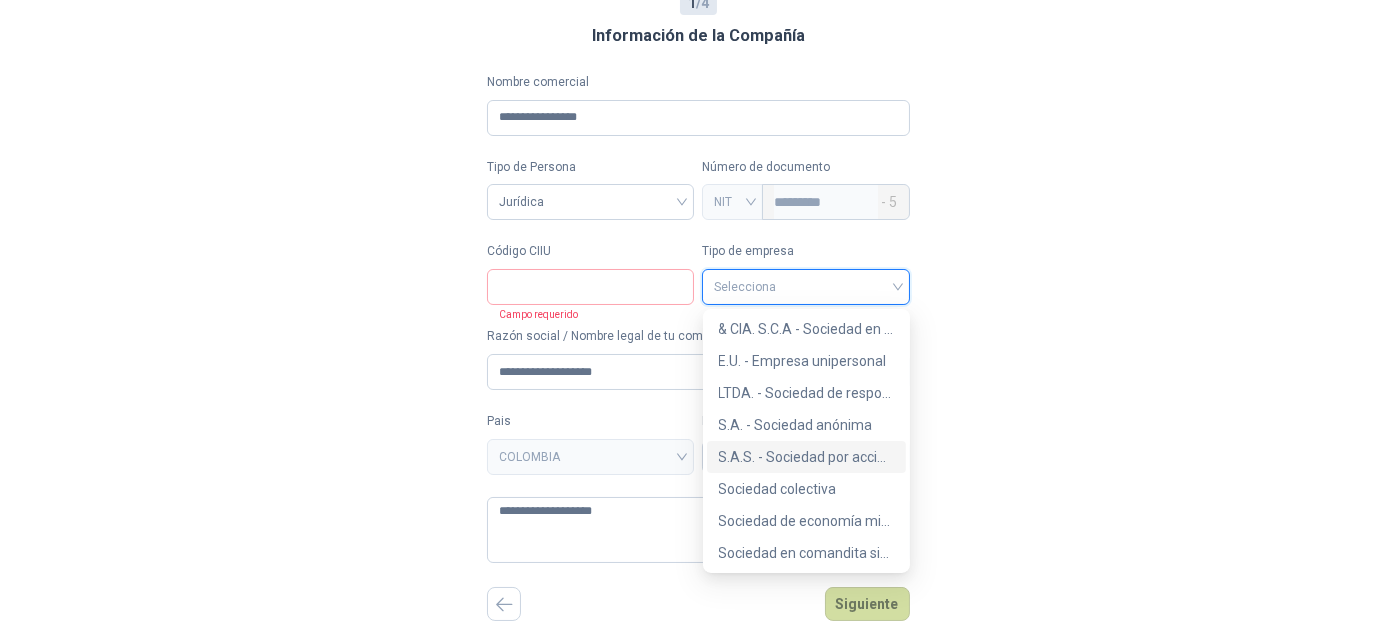 click on "S.A.S. - Sociedad por acciones simplificada" at bounding box center [806, 457] 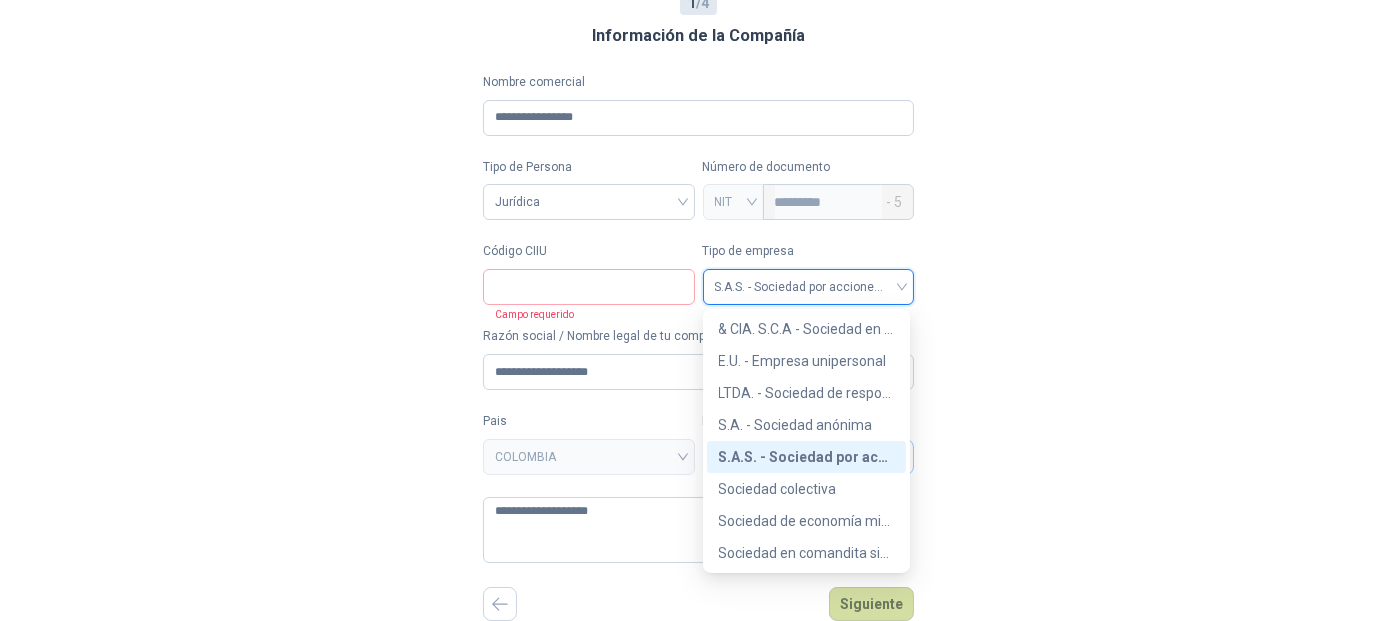 type 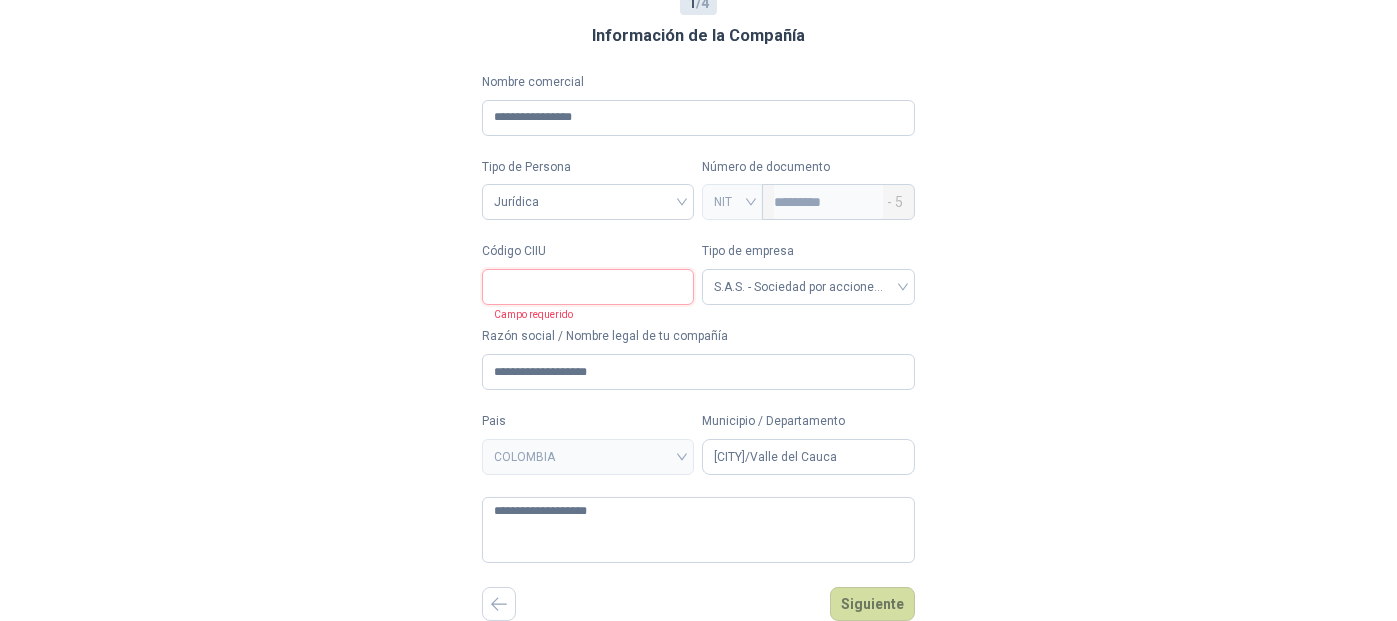 click on "Código CIIU" at bounding box center [588, 287] 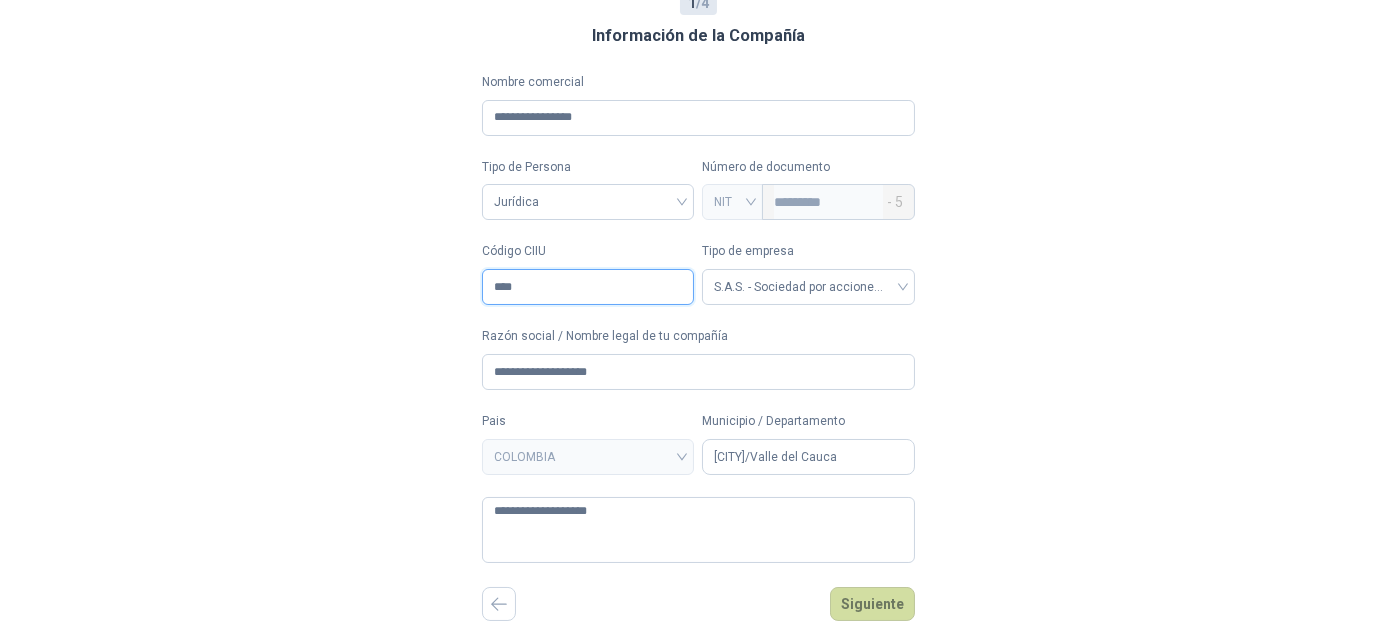 type on "****" 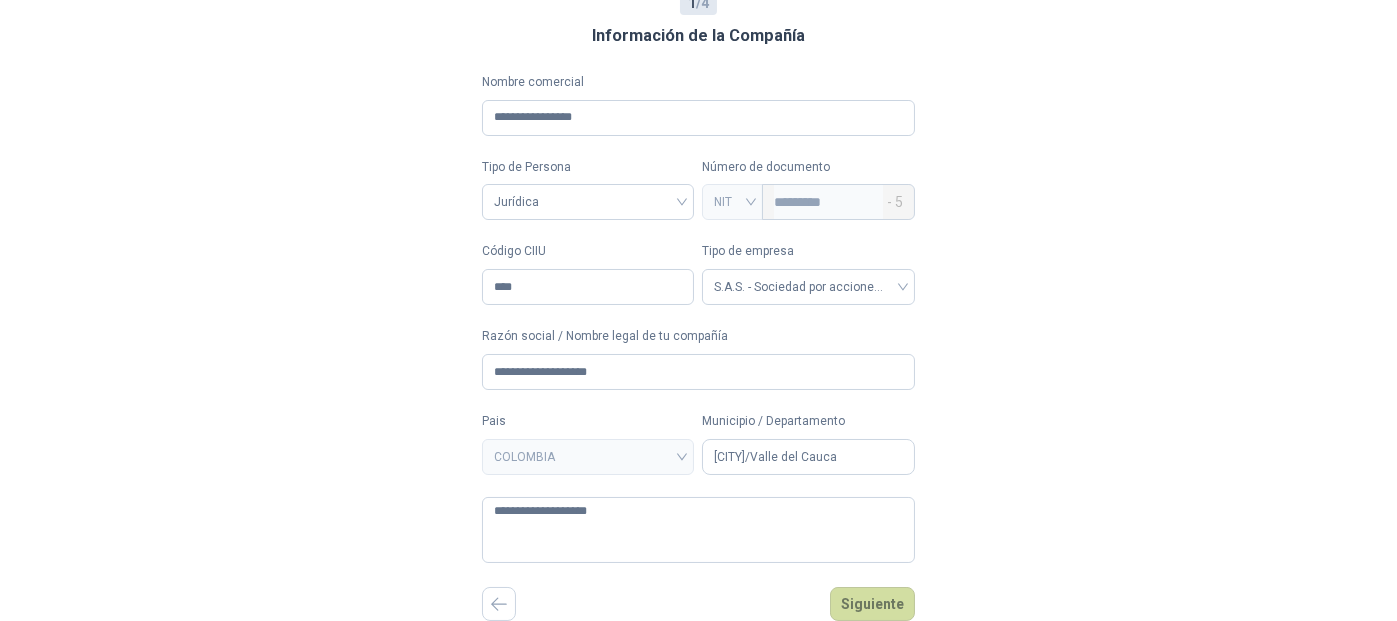 click on "**********" at bounding box center [698, 245] 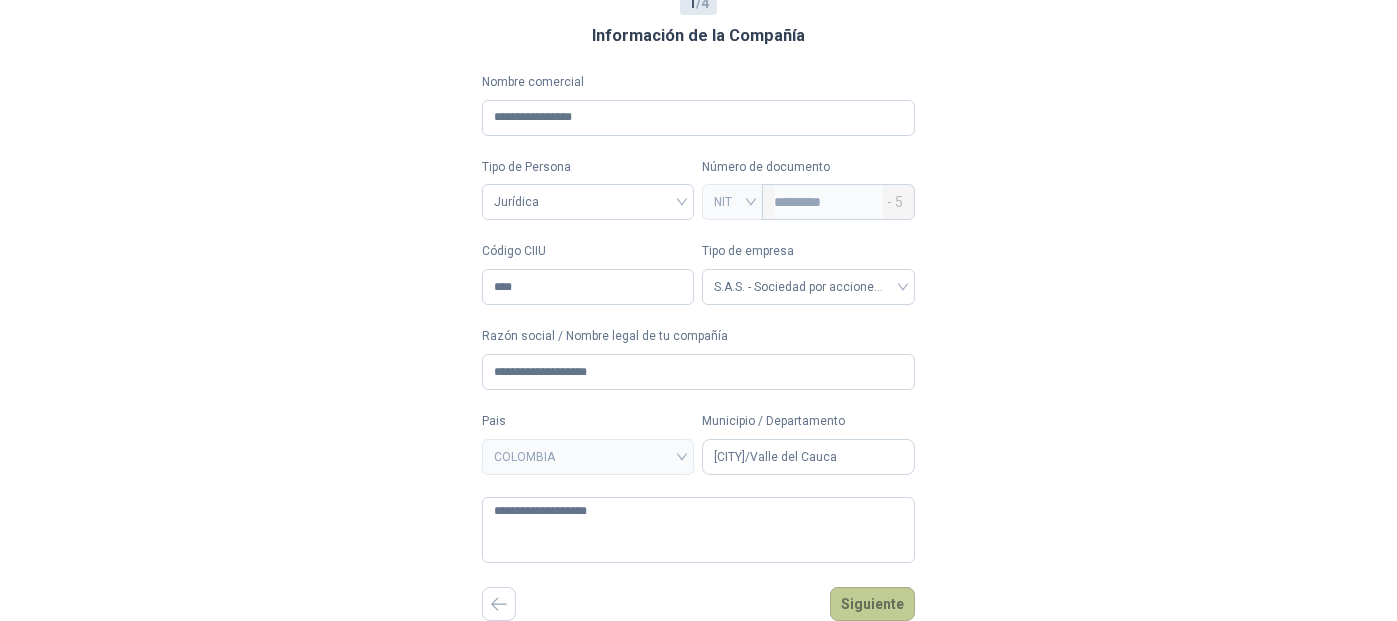 click on "Siguiente" at bounding box center (872, 604) 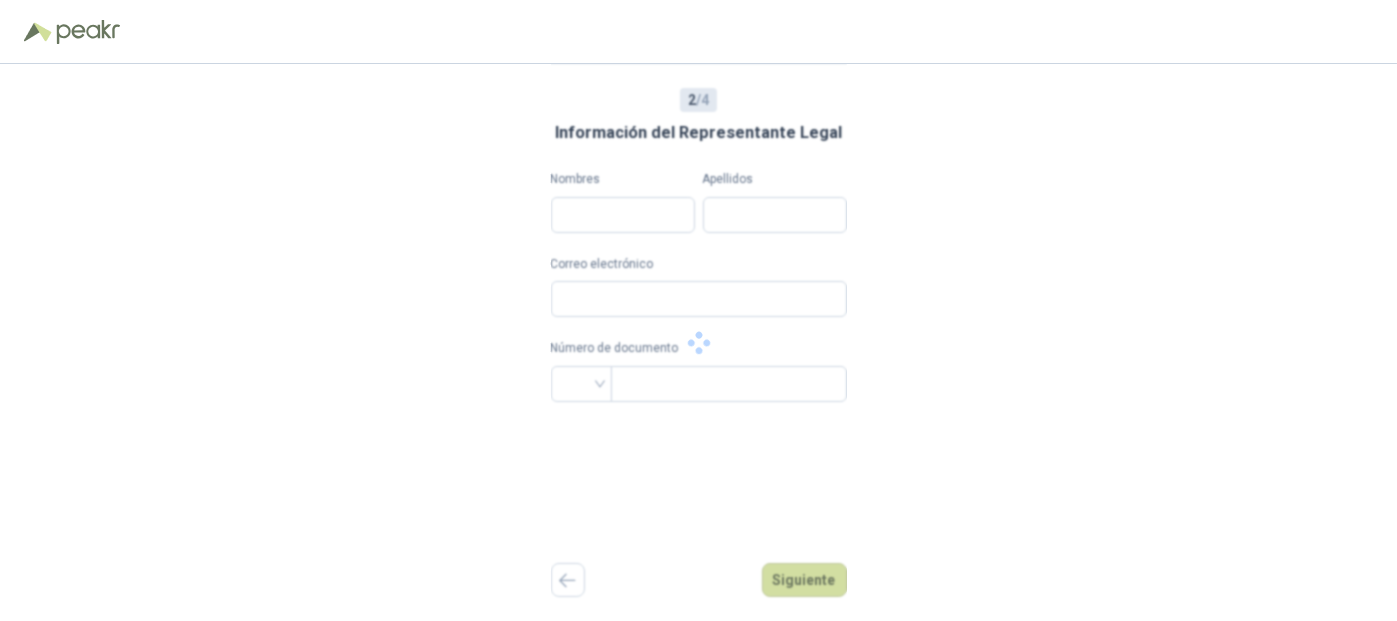 scroll, scrollTop: 0, scrollLeft: 0, axis: both 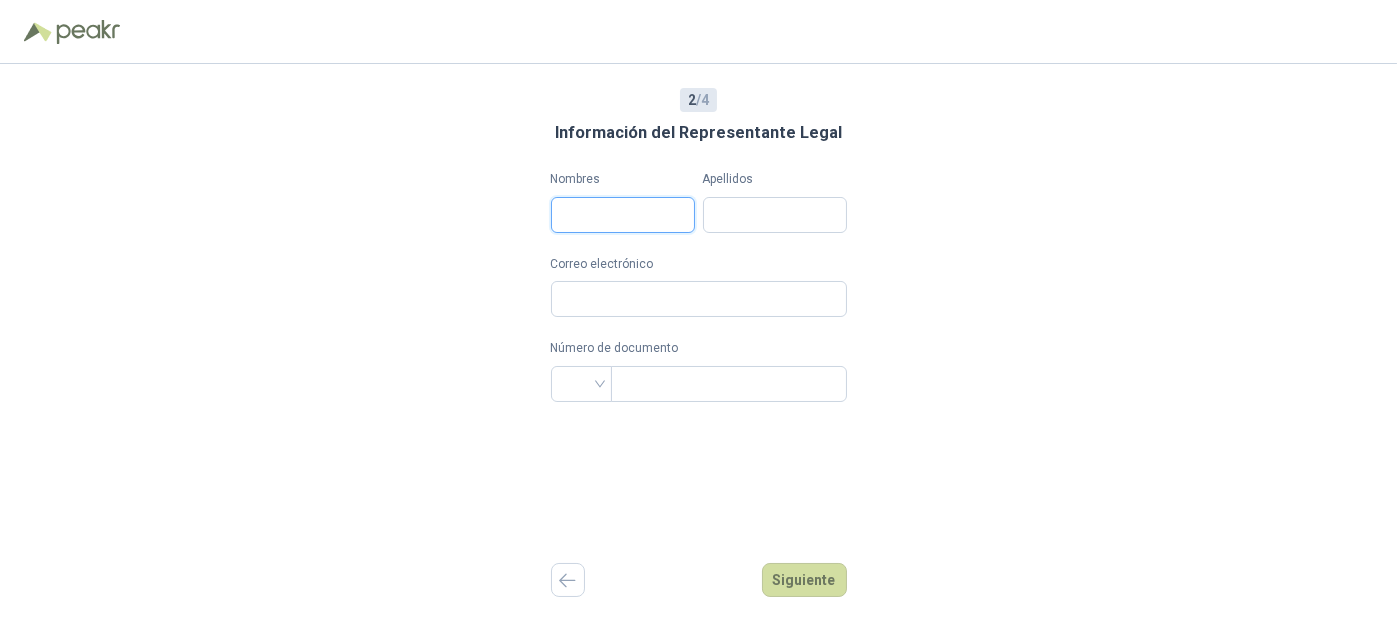 click on "Nombres" at bounding box center (623, 215) 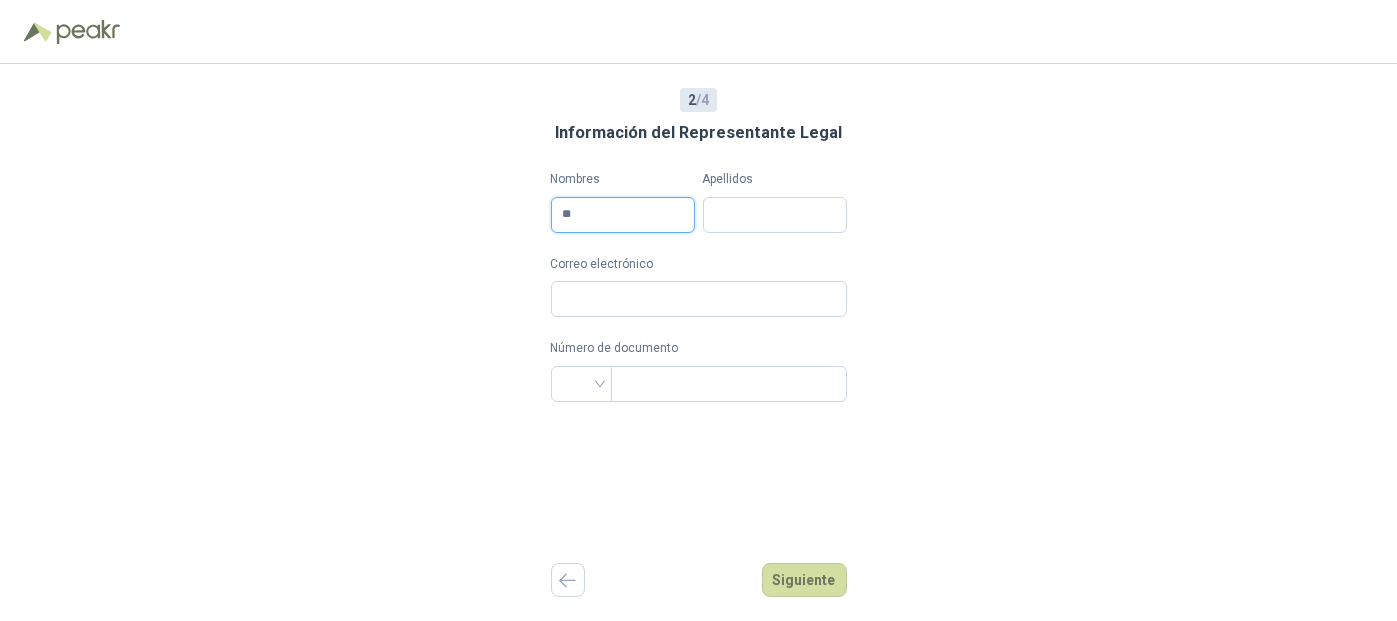 type on "*" 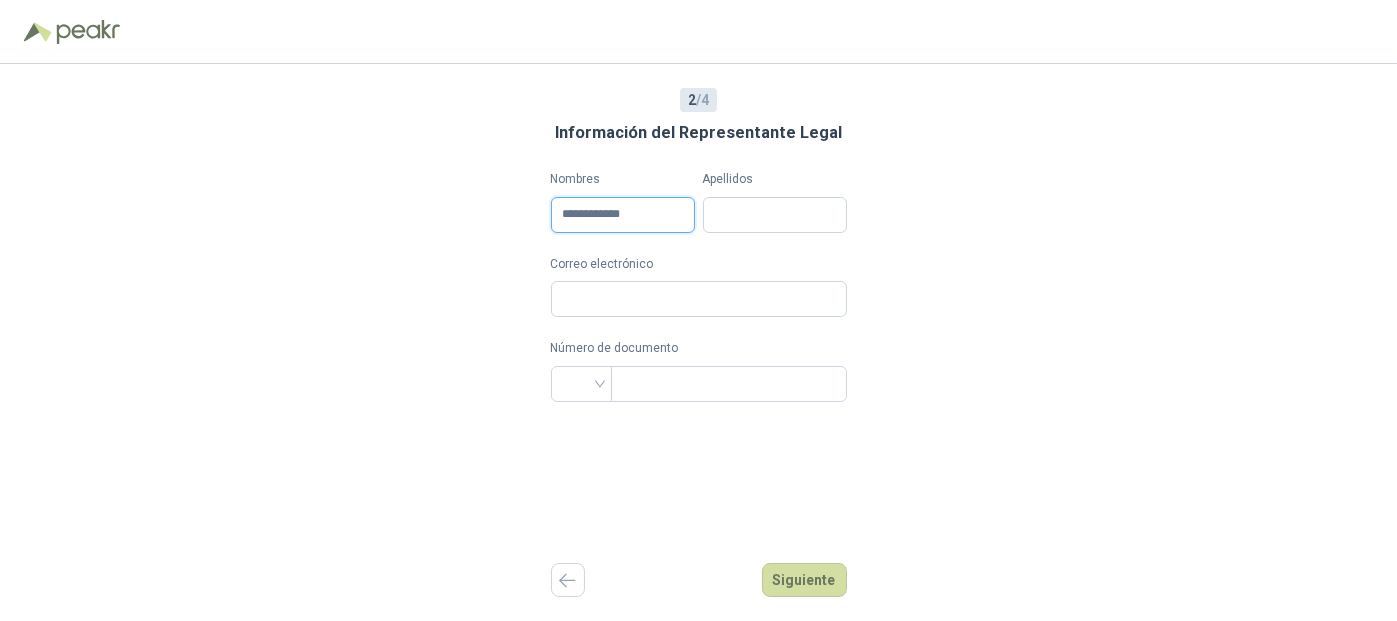 type on "**********" 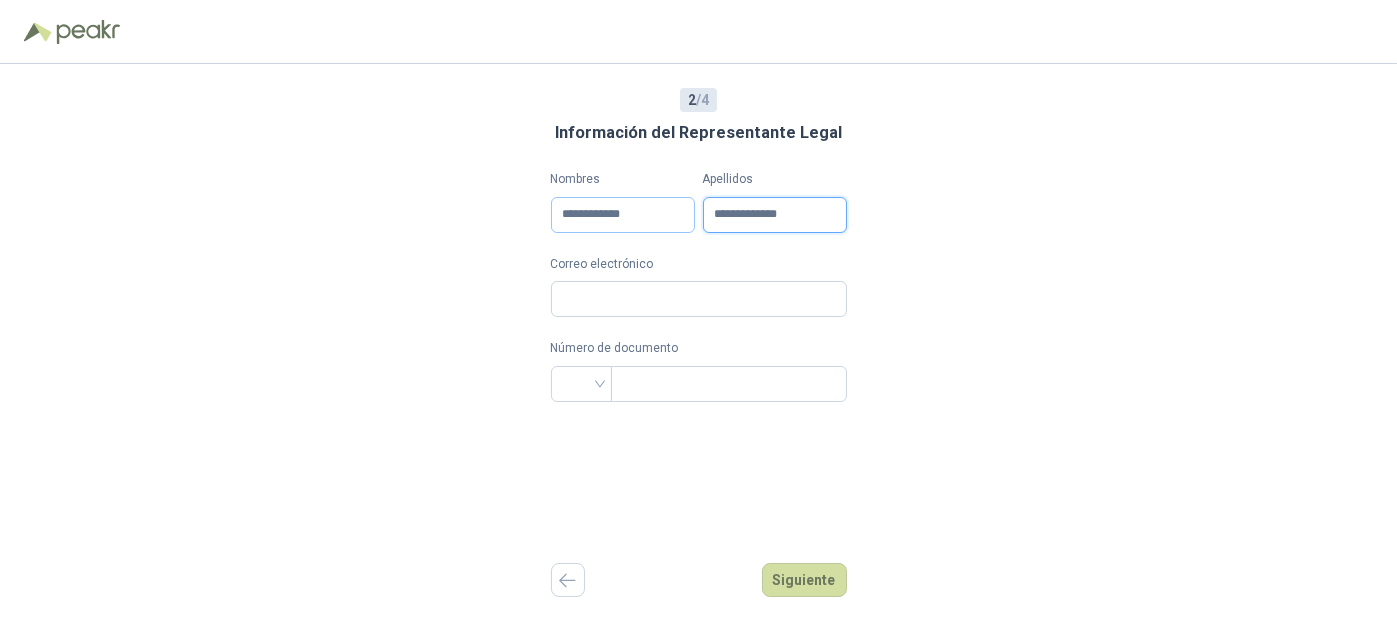 type on "**********" 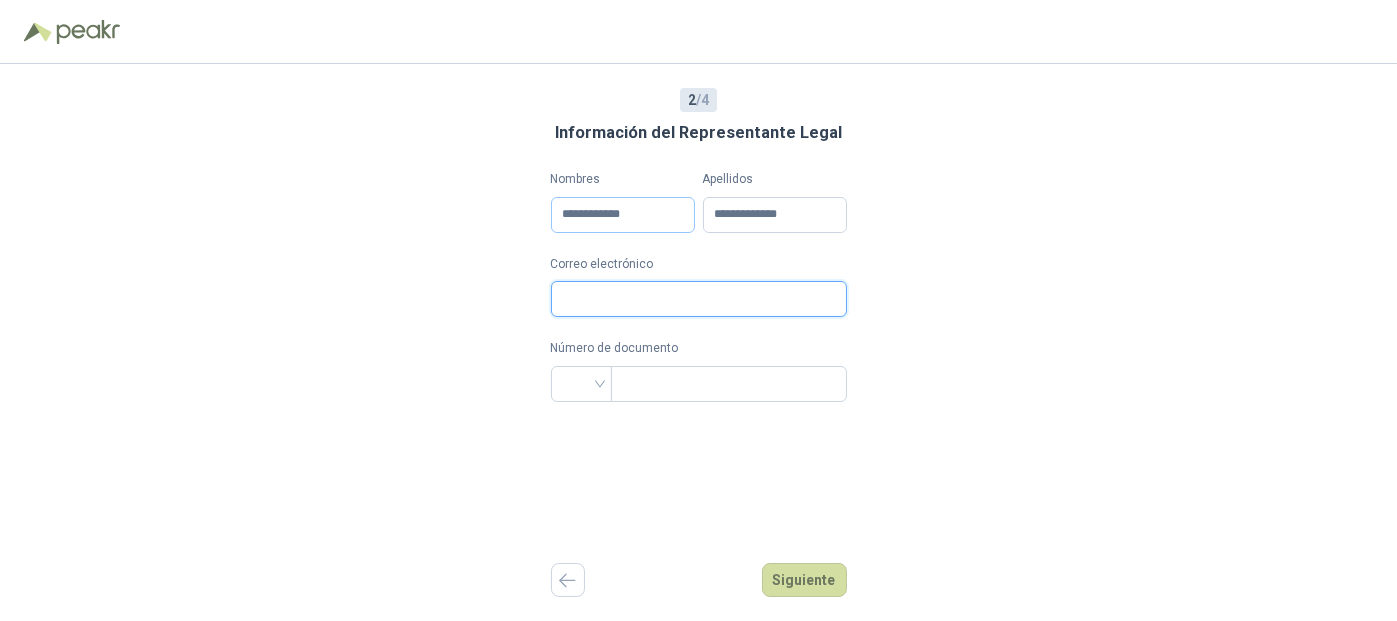 type on "*" 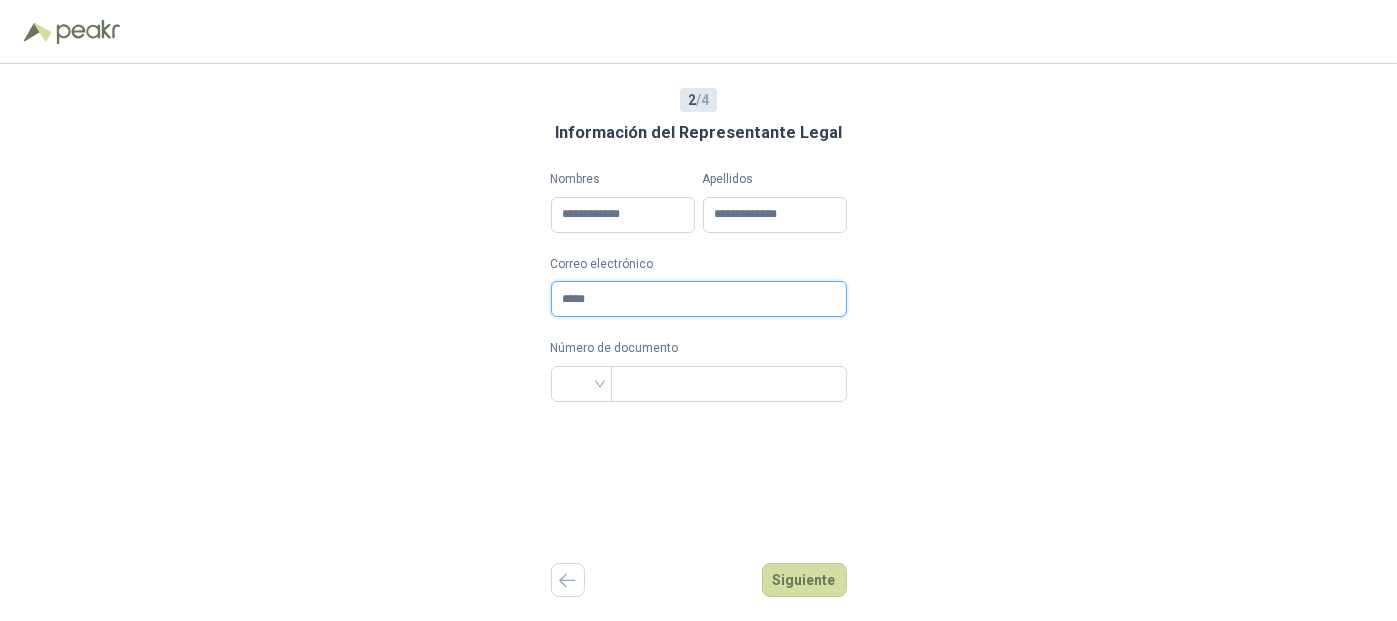 type on "**********" 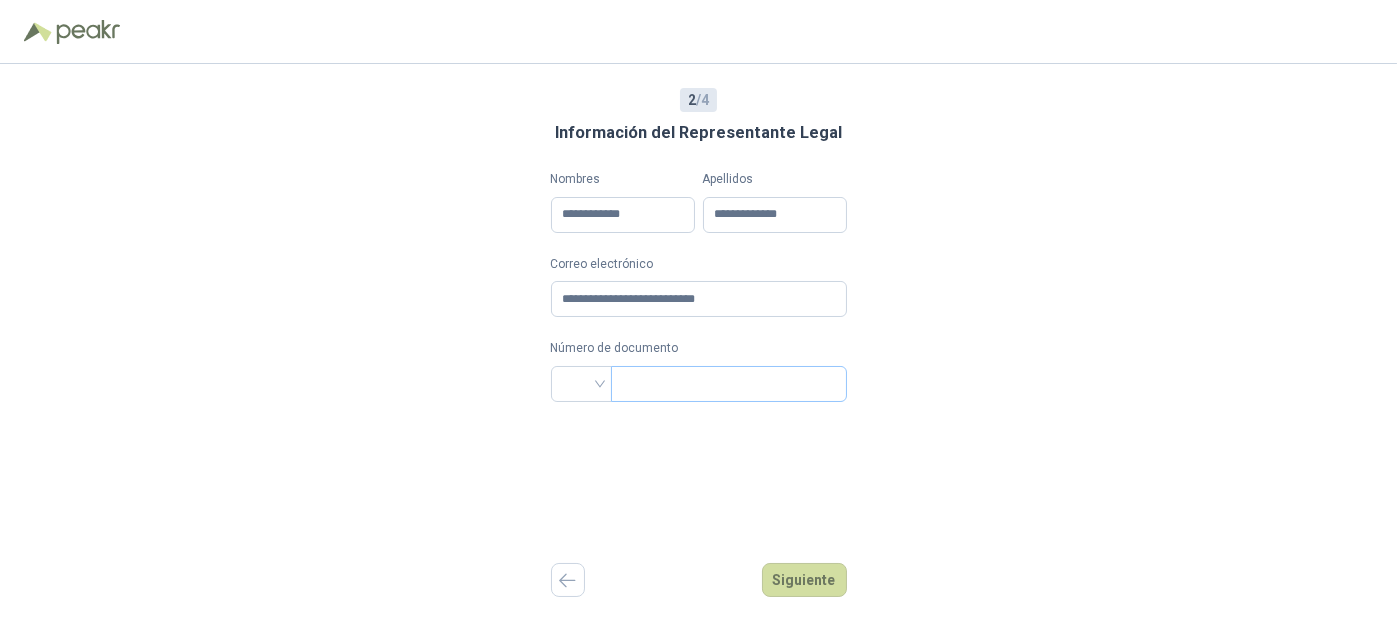 click at bounding box center [729, 384] 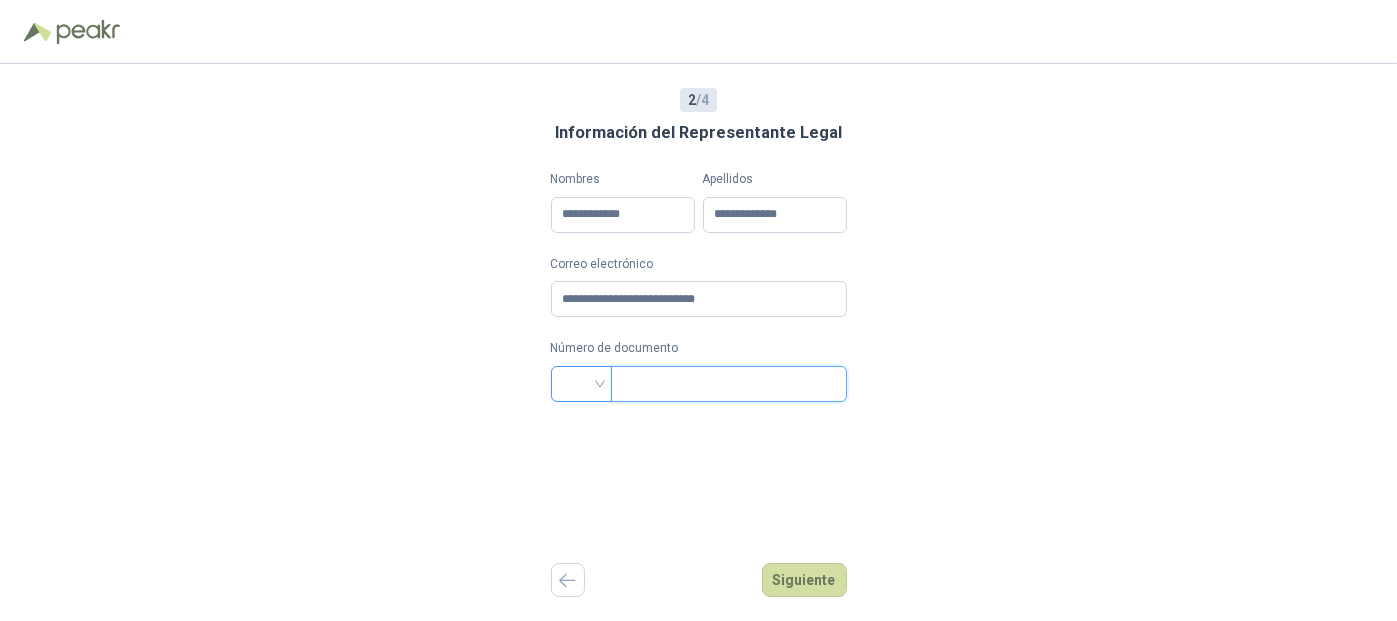 click at bounding box center [581, 384] 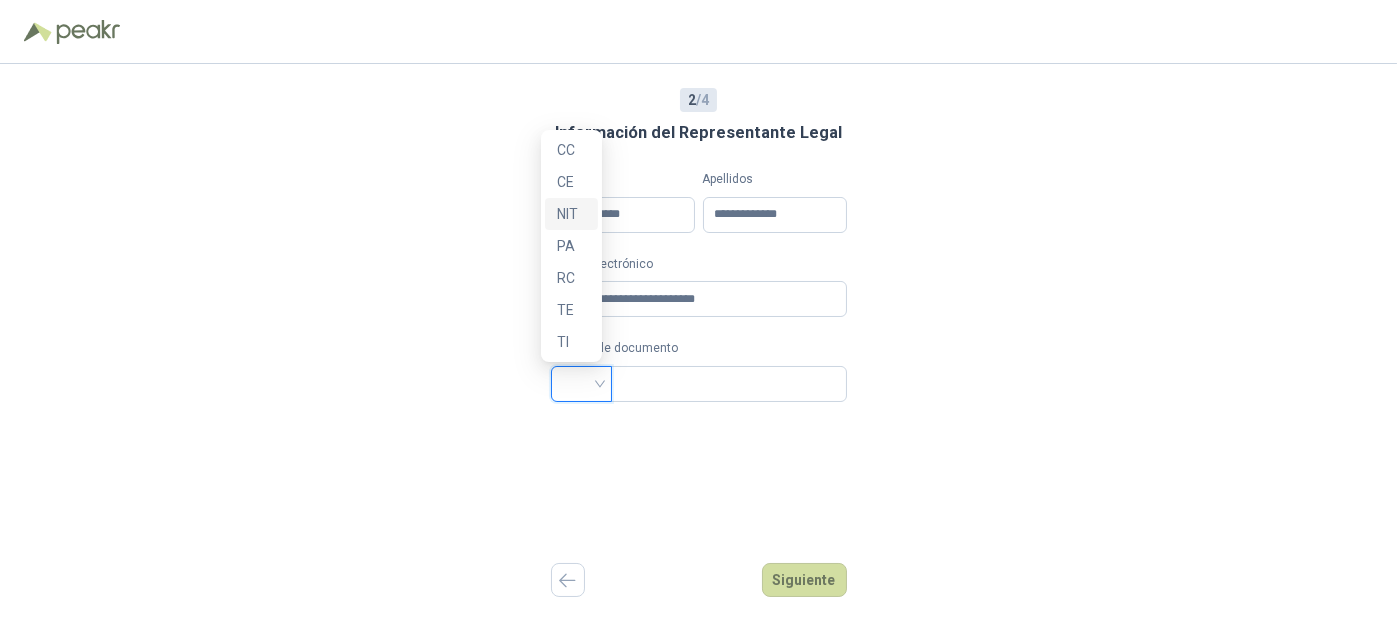 click on "NIT" at bounding box center (571, 214) 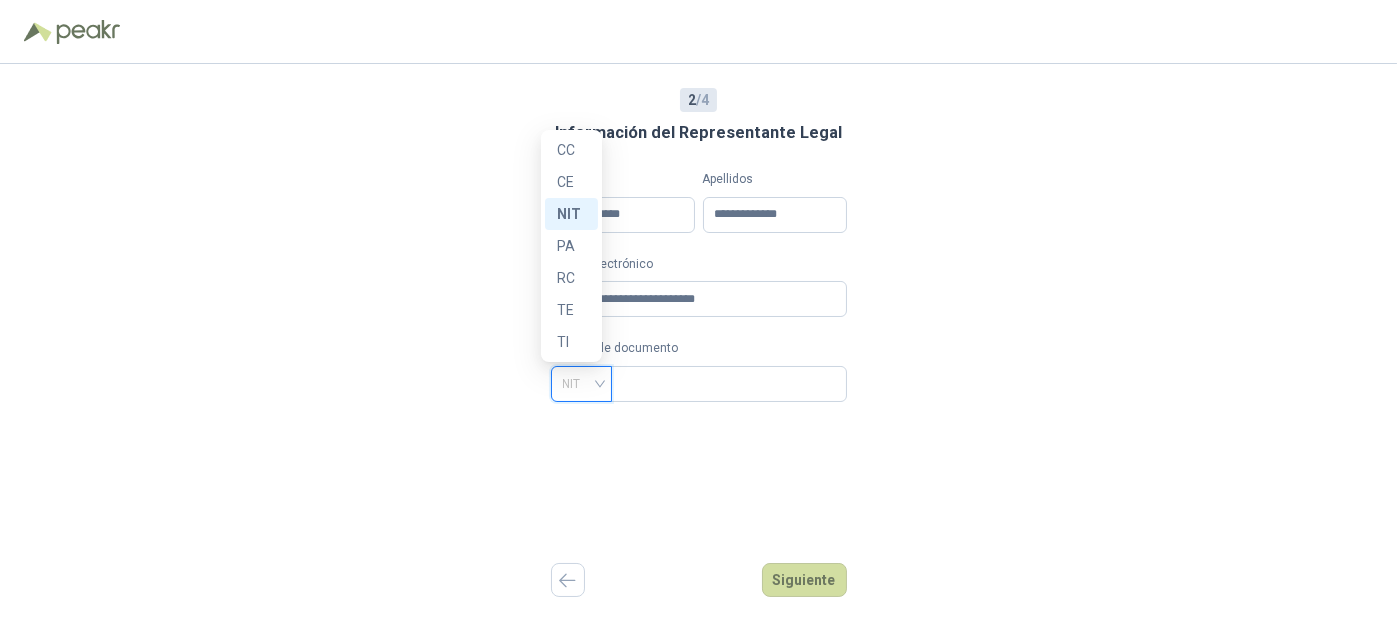 click on "NIT" at bounding box center (581, 384) 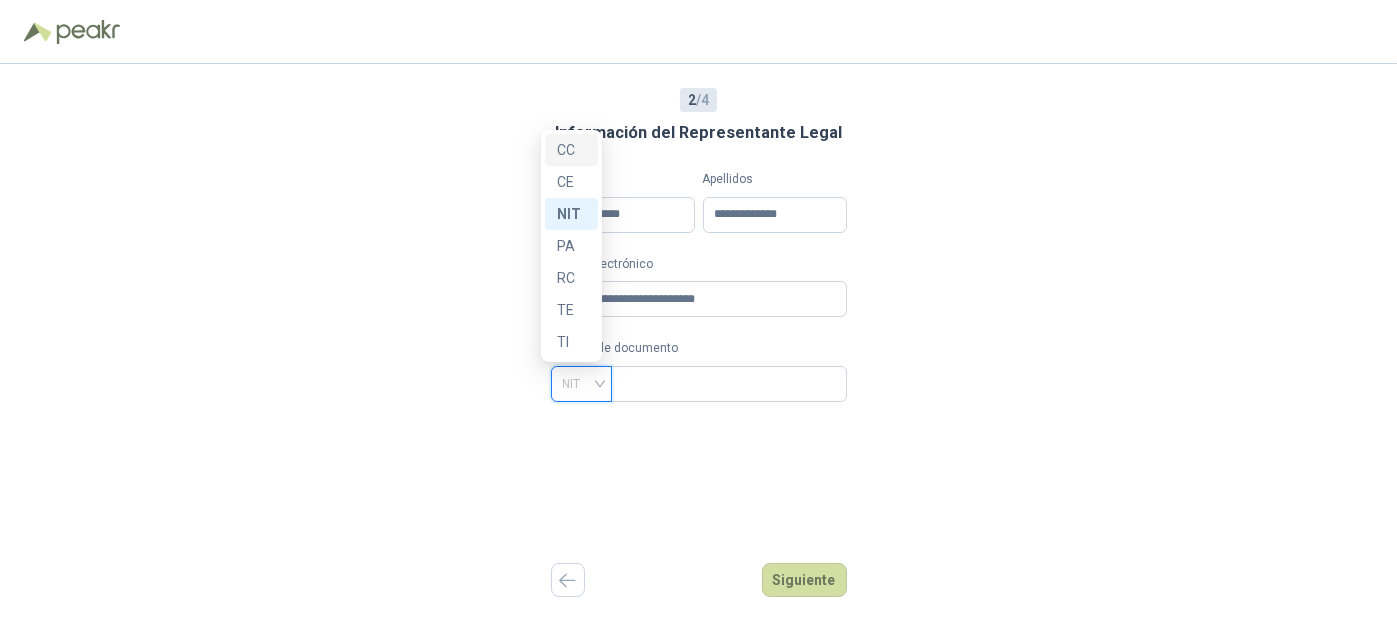 click on "CC" at bounding box center [571, 150] 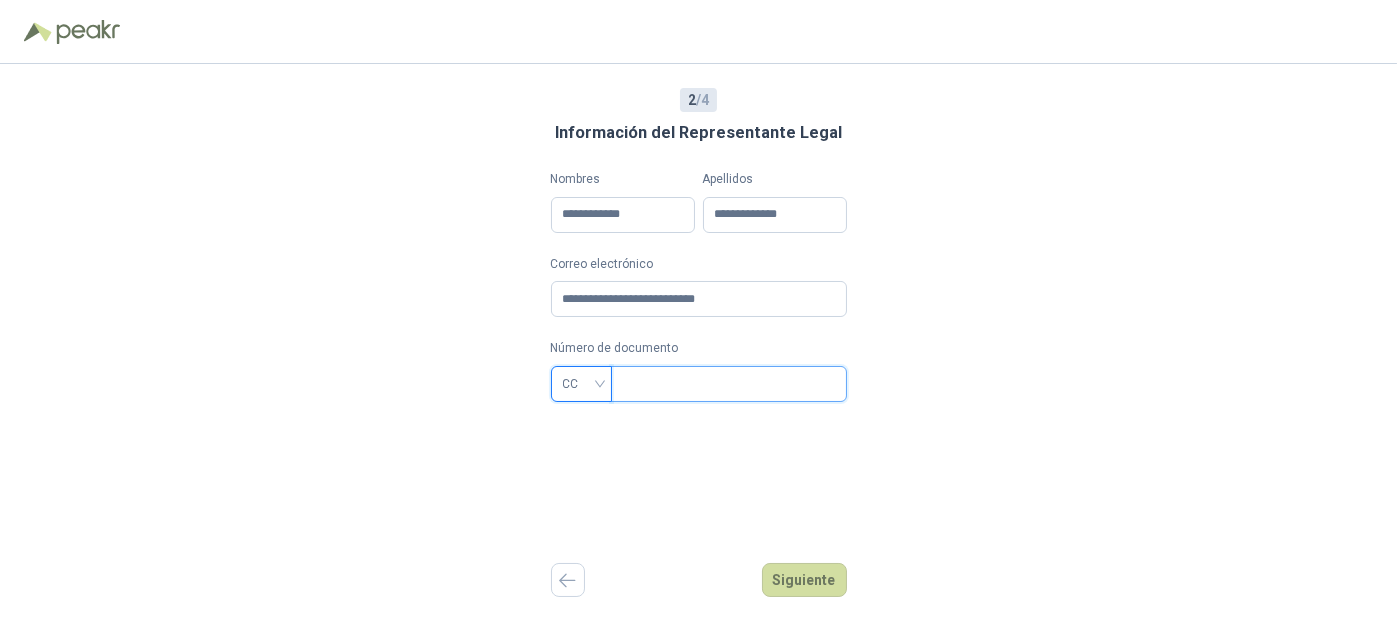 click at bounding box center (727, 384) 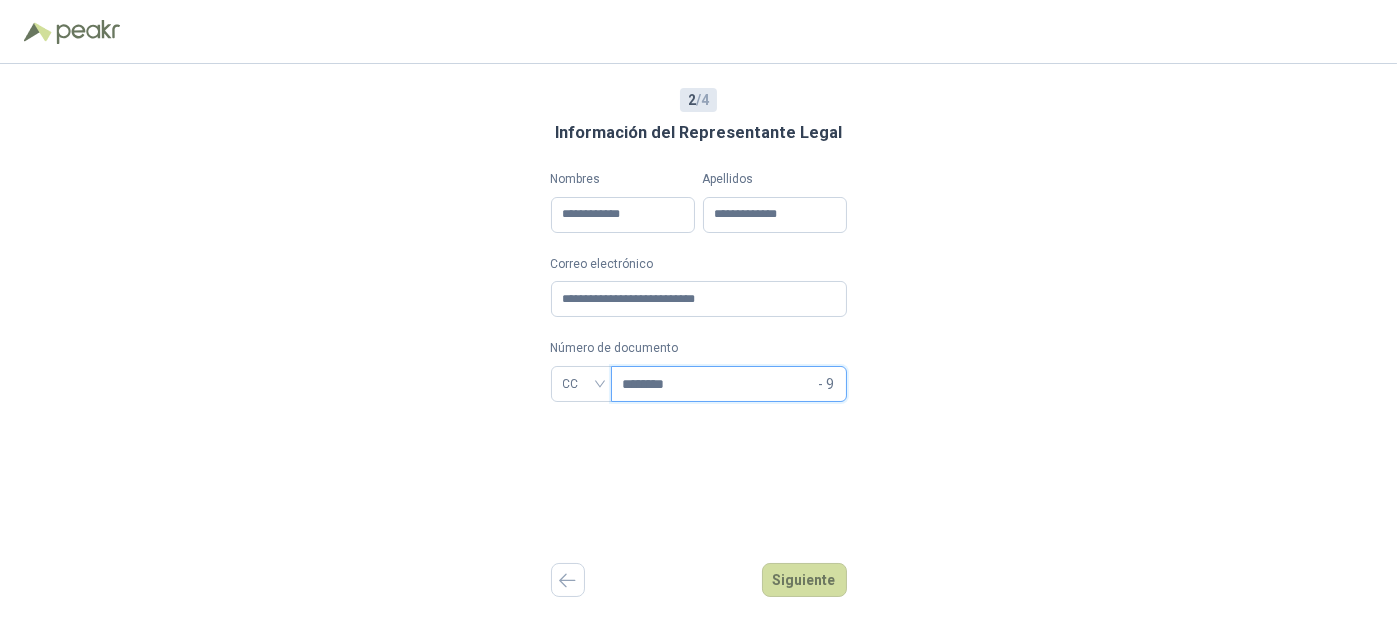 type on "********" 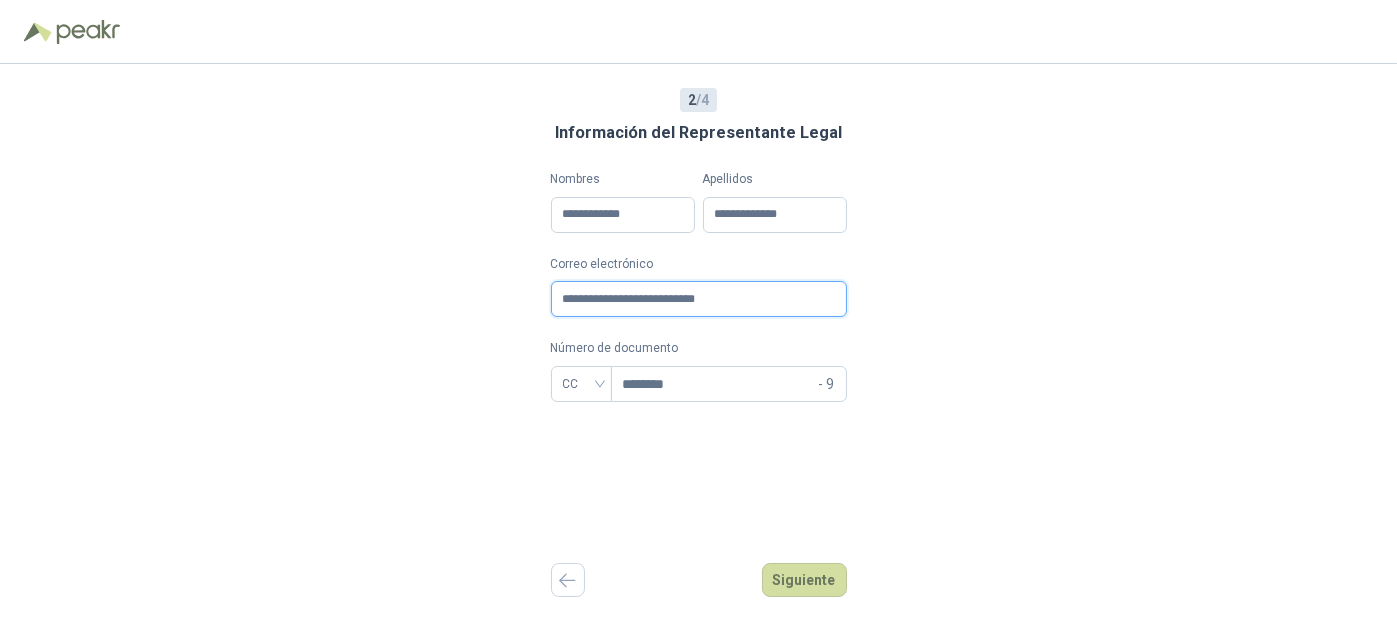 drag, startPoint x: 615, startPoint y: 297, endPoint x: 541, endPoint y: 297, distance: 74 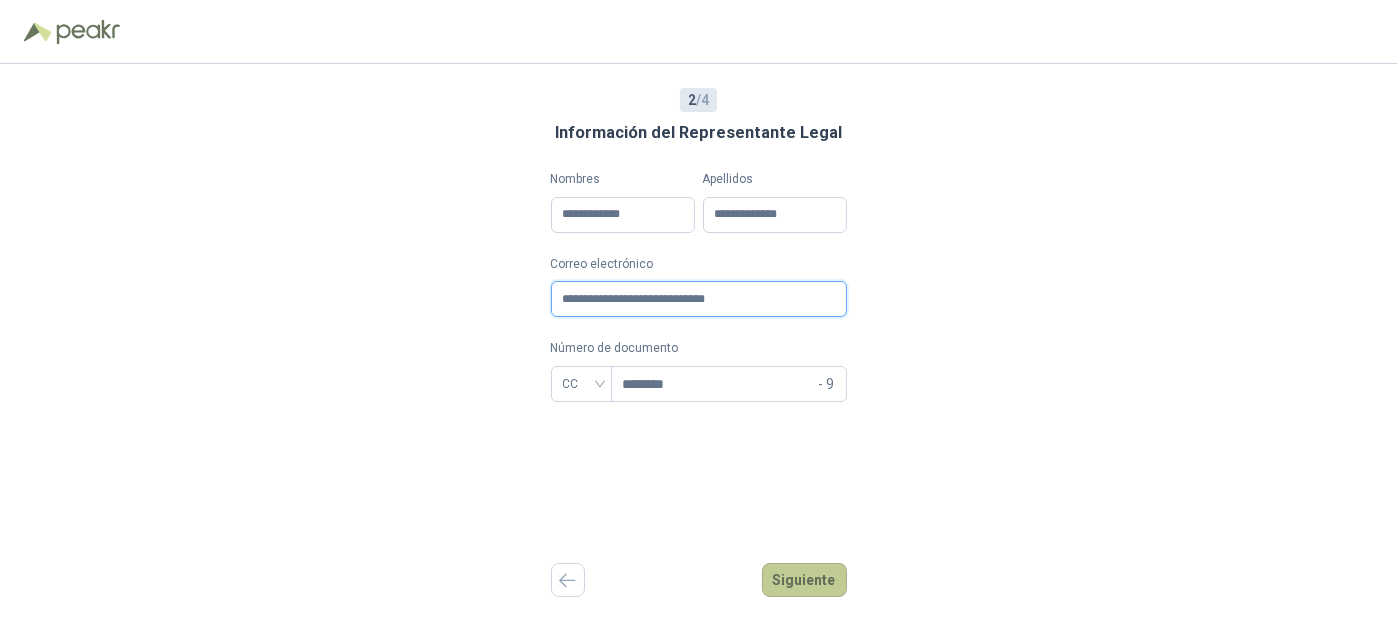 type on "**********" 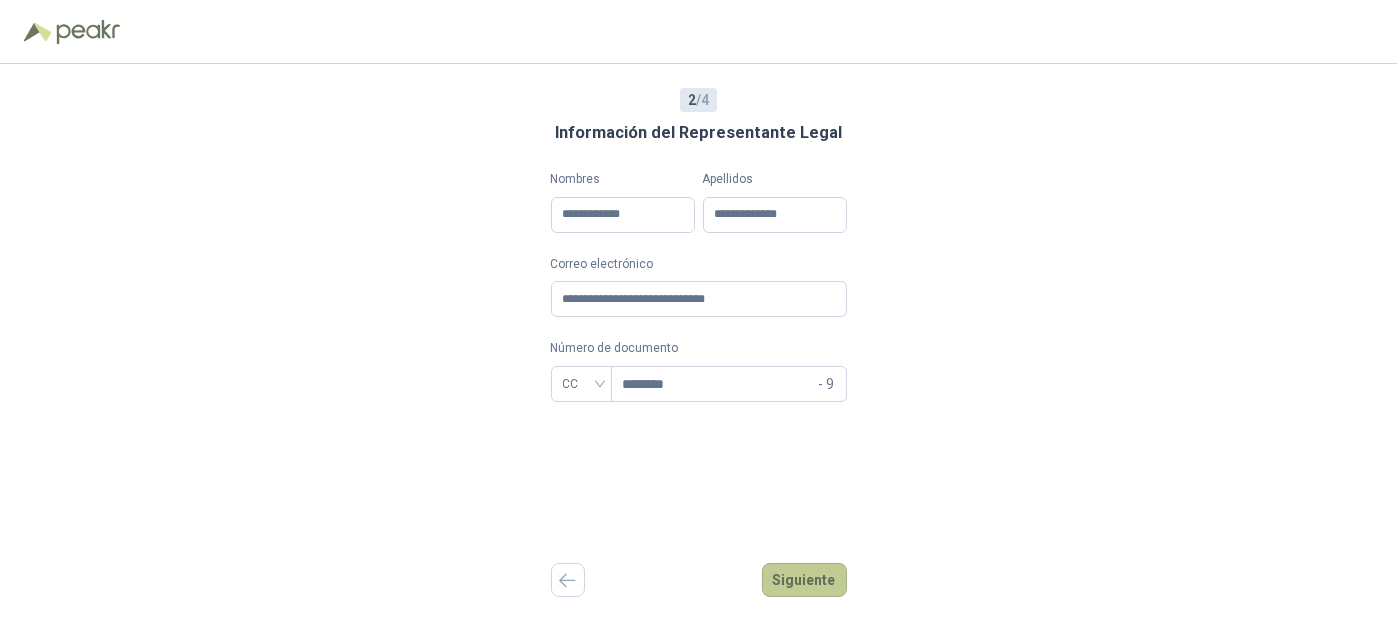 click on "Siguiente" at bounding box center (804, 580) 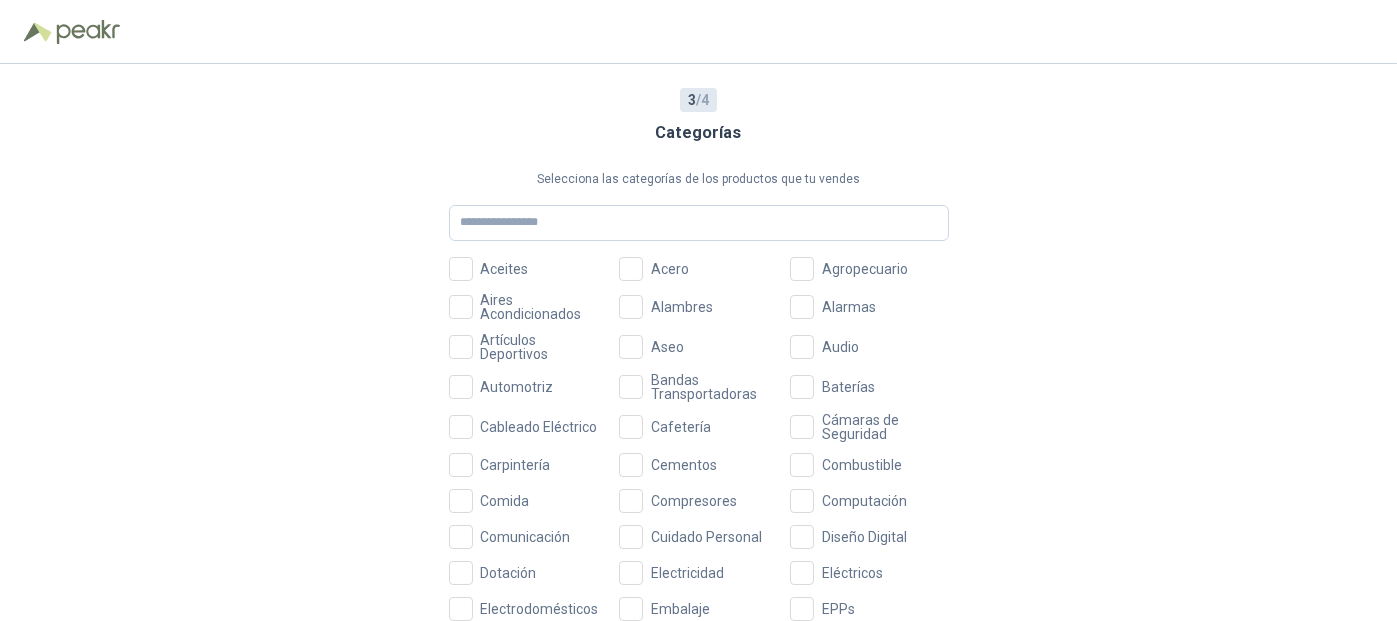 scroll, scrollTop: 200, scrollLeft: 0, axis: vertical 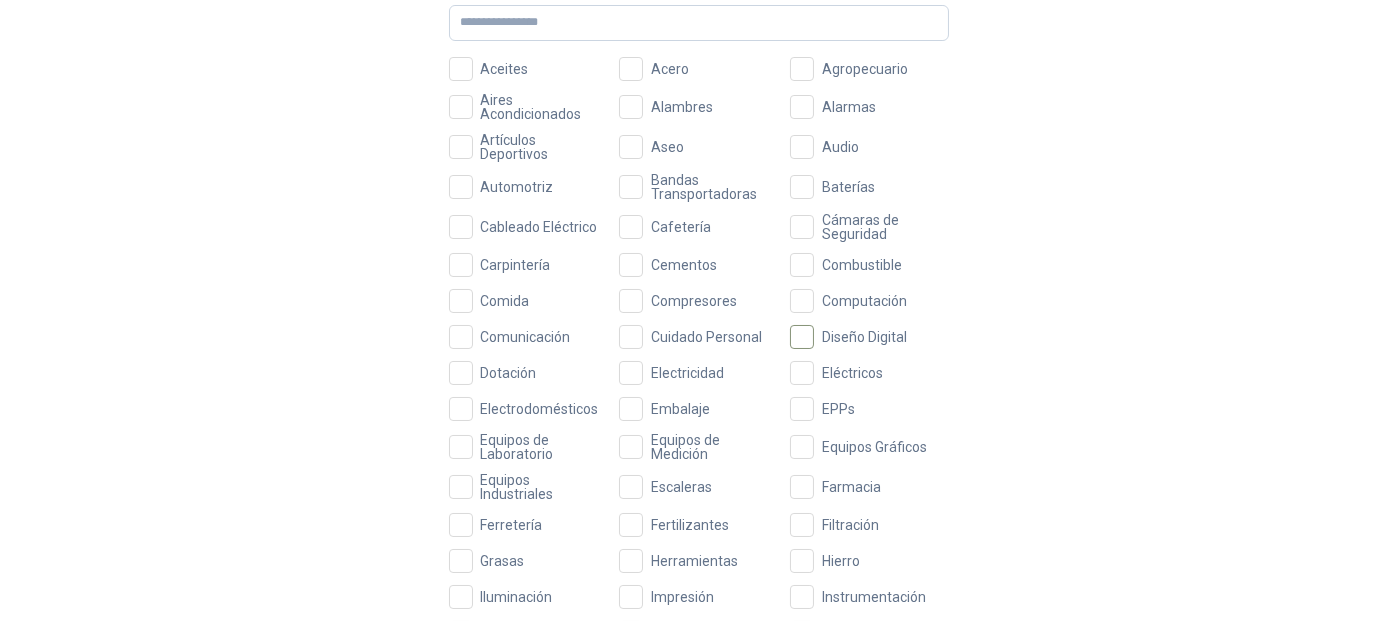 click on "Diseño Digital" at bounding box center (864, 337) 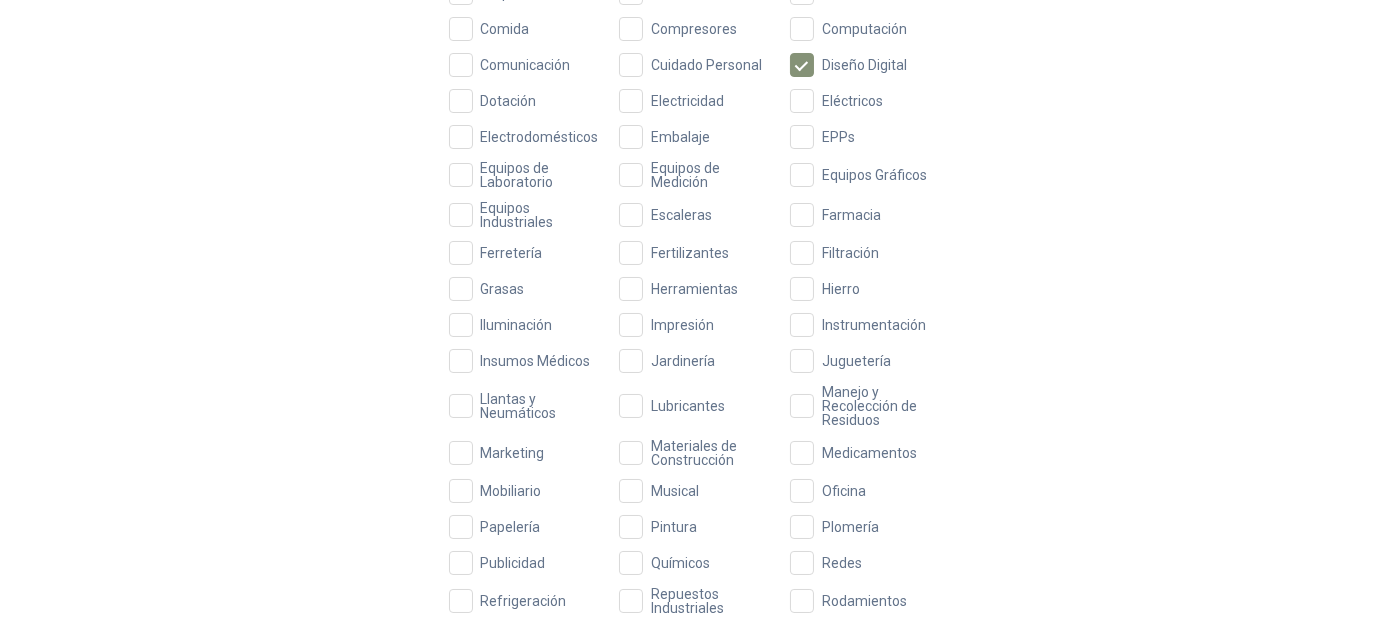 scroll, scrollTop: 500, scrollLeft: 0, axis: vertical 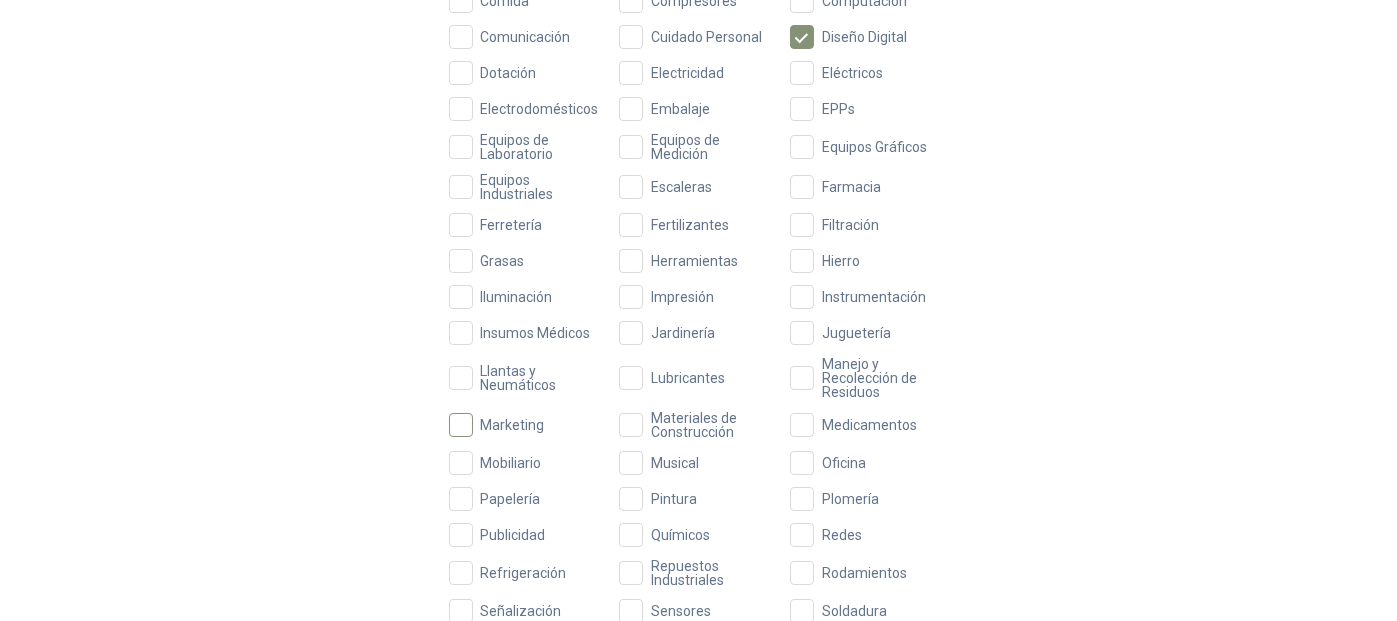 click on "Marketing" at bounding box center [513, 425] 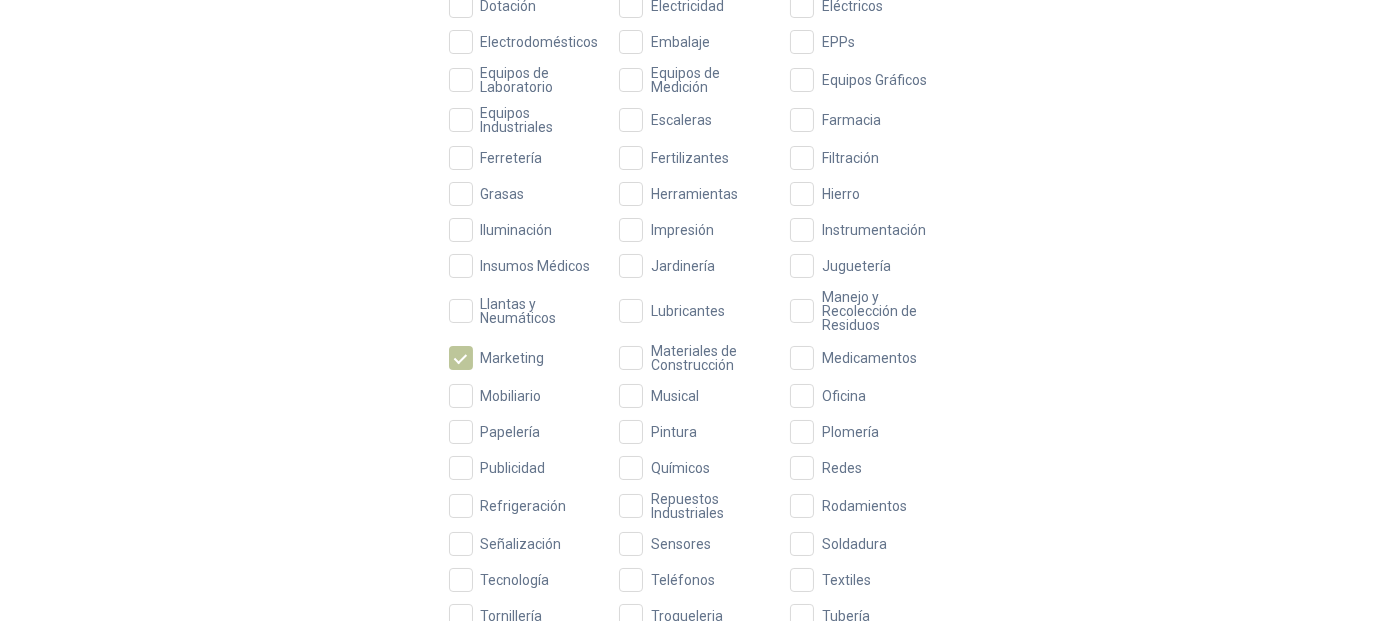 scroll, scrollTop: 600, scrollLeft: 0, axis: vertical 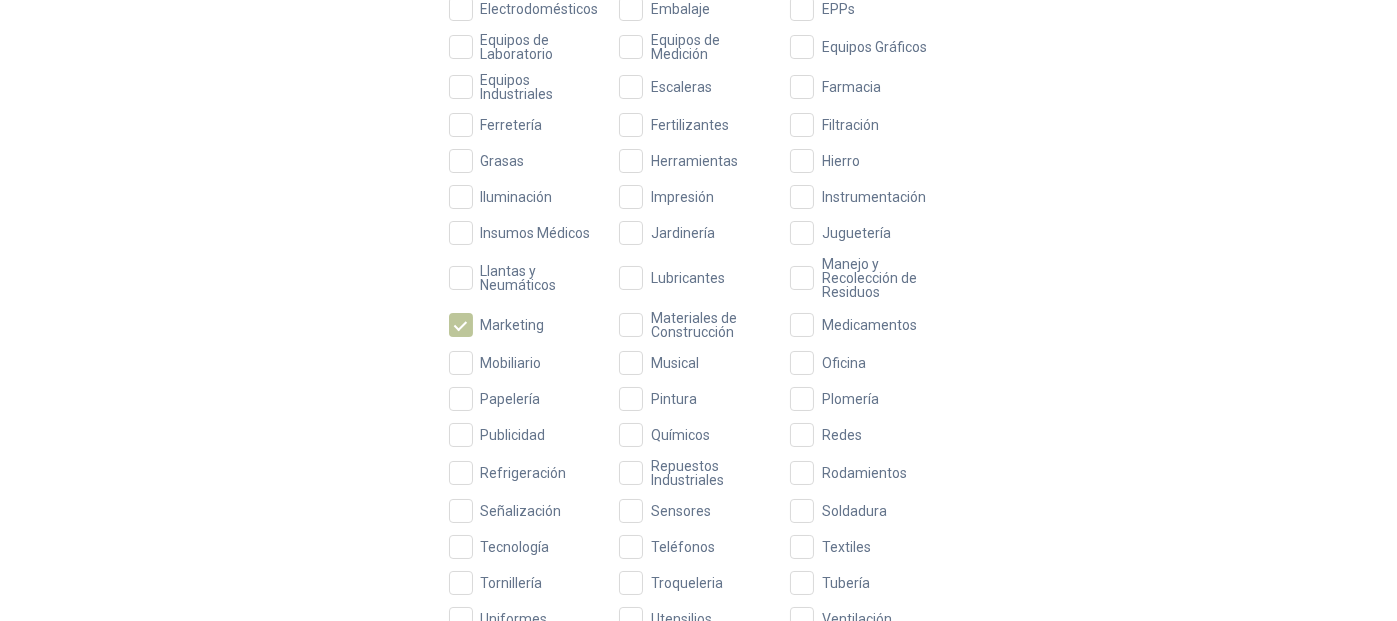 click on "Publicidad" at bounding box center (528, 435) 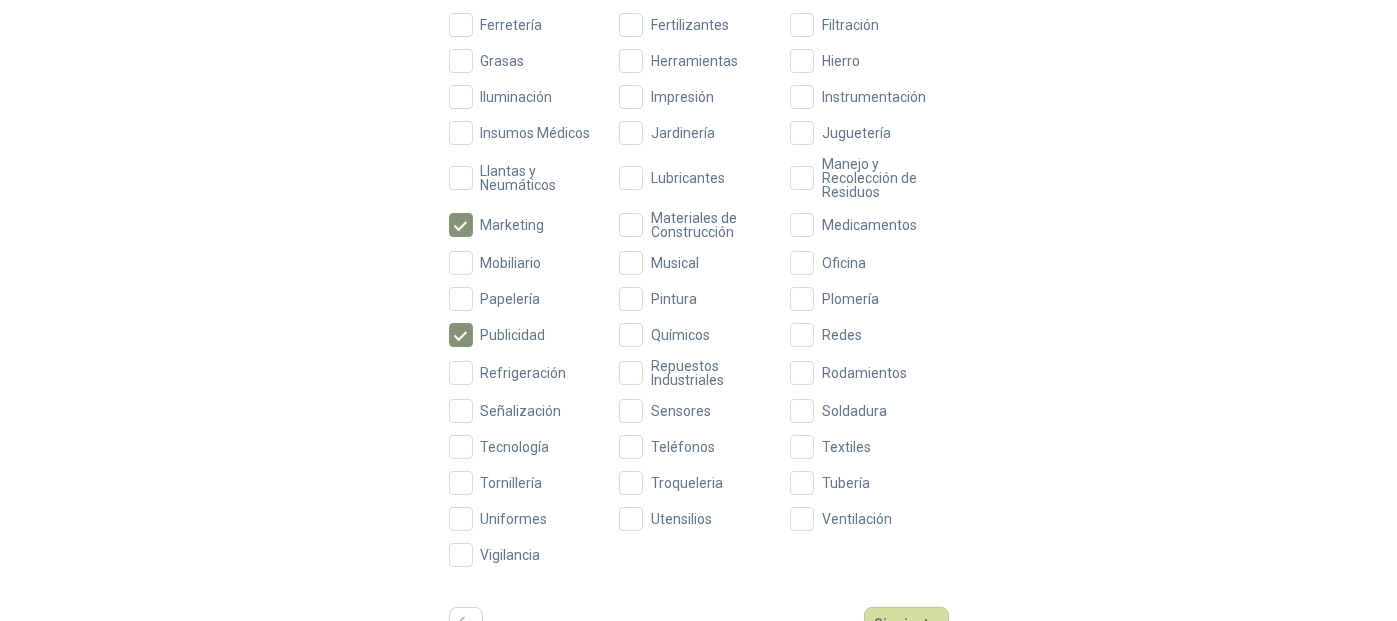 scroll, scrollTop: 719, scrollLeft: 0, axis: vertical 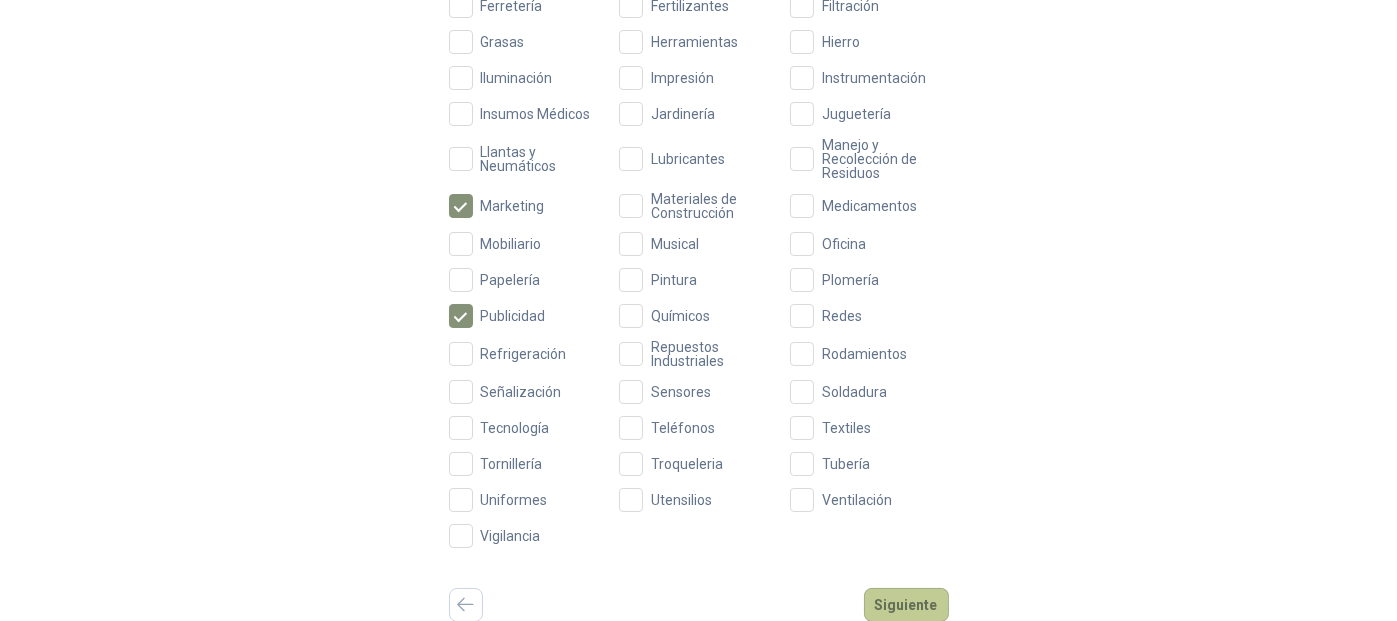 click on "Siguiente" at bounding box center (906, 605) 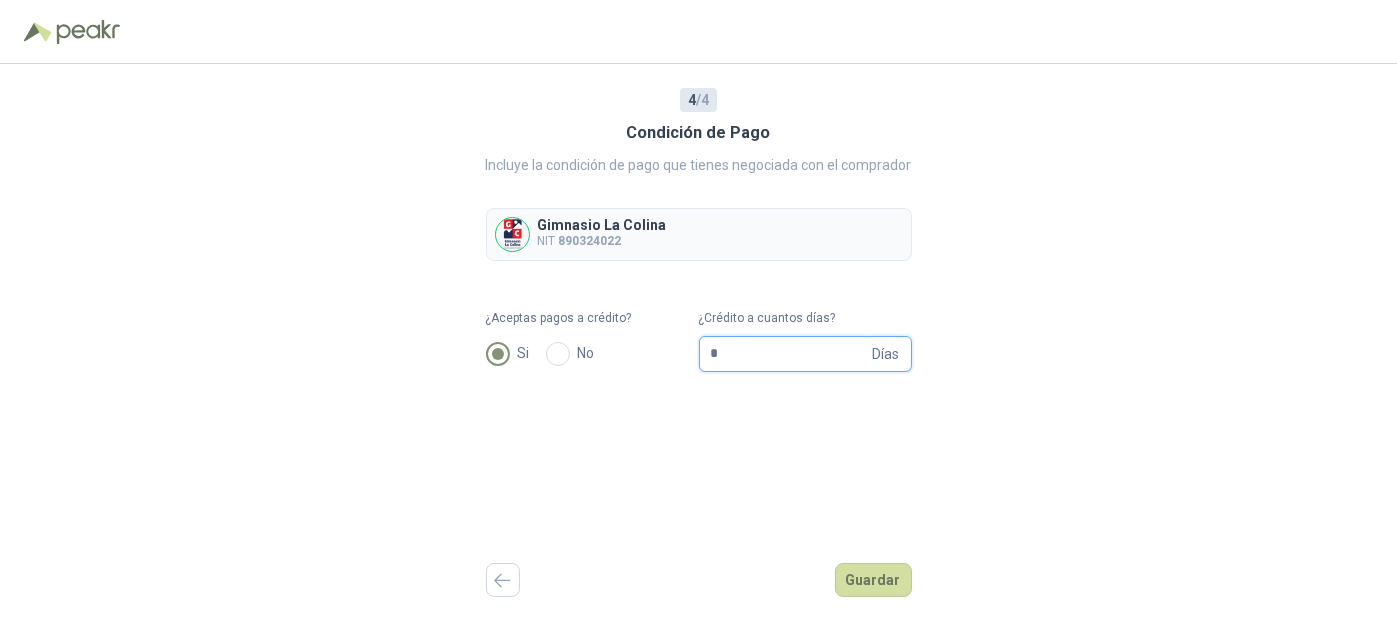 drag, startPoint x: 728, startPoint y: 345, endPoint x: 664, endPoint y: 363, distance: 66.48308 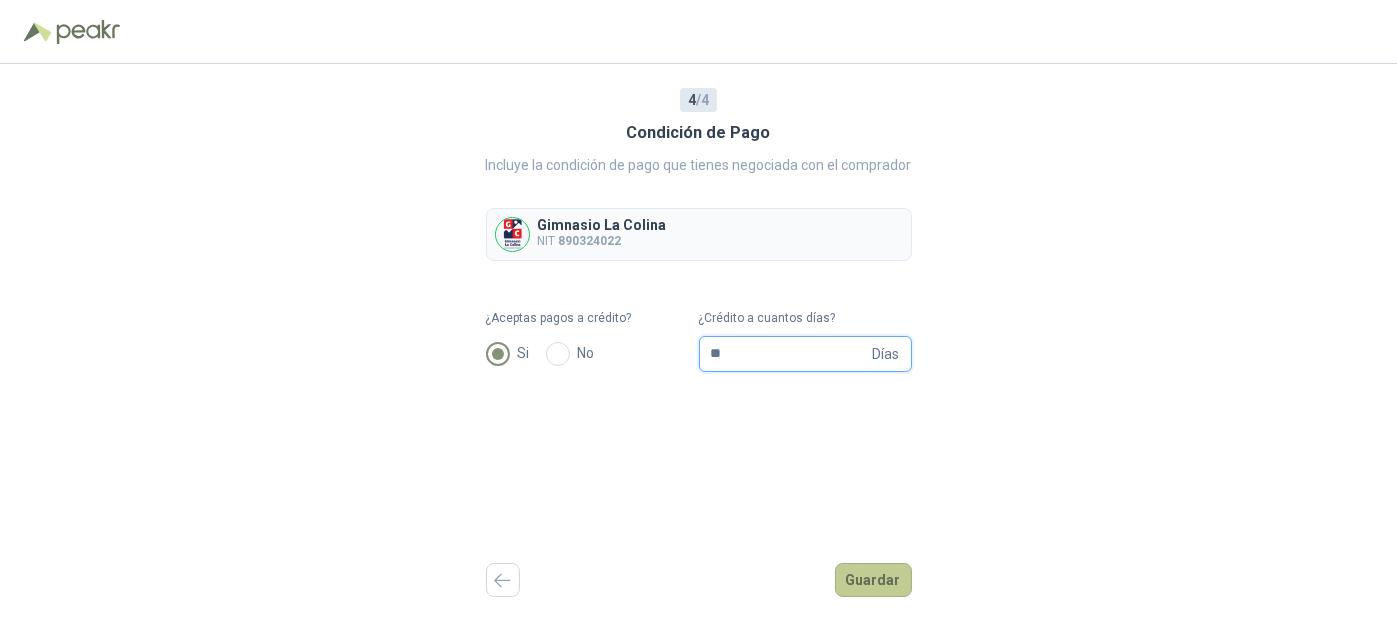 type on "**" 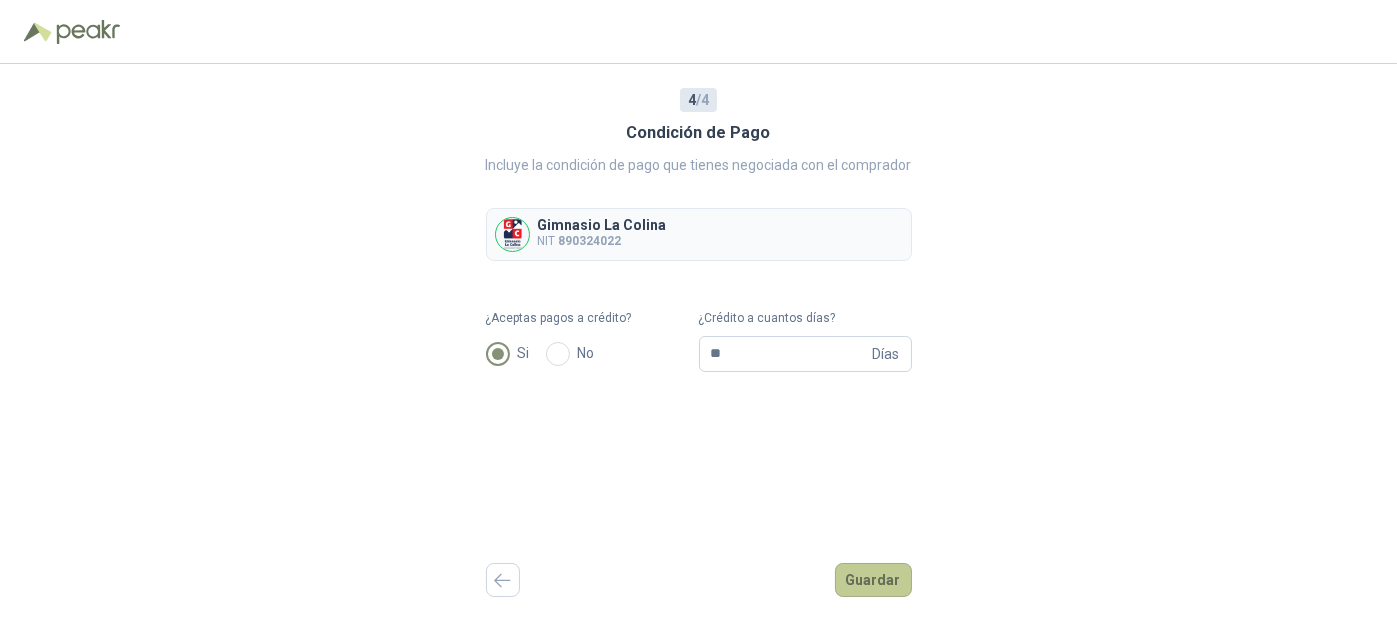 click on "Guardar" at bounding box center (873, 580) 